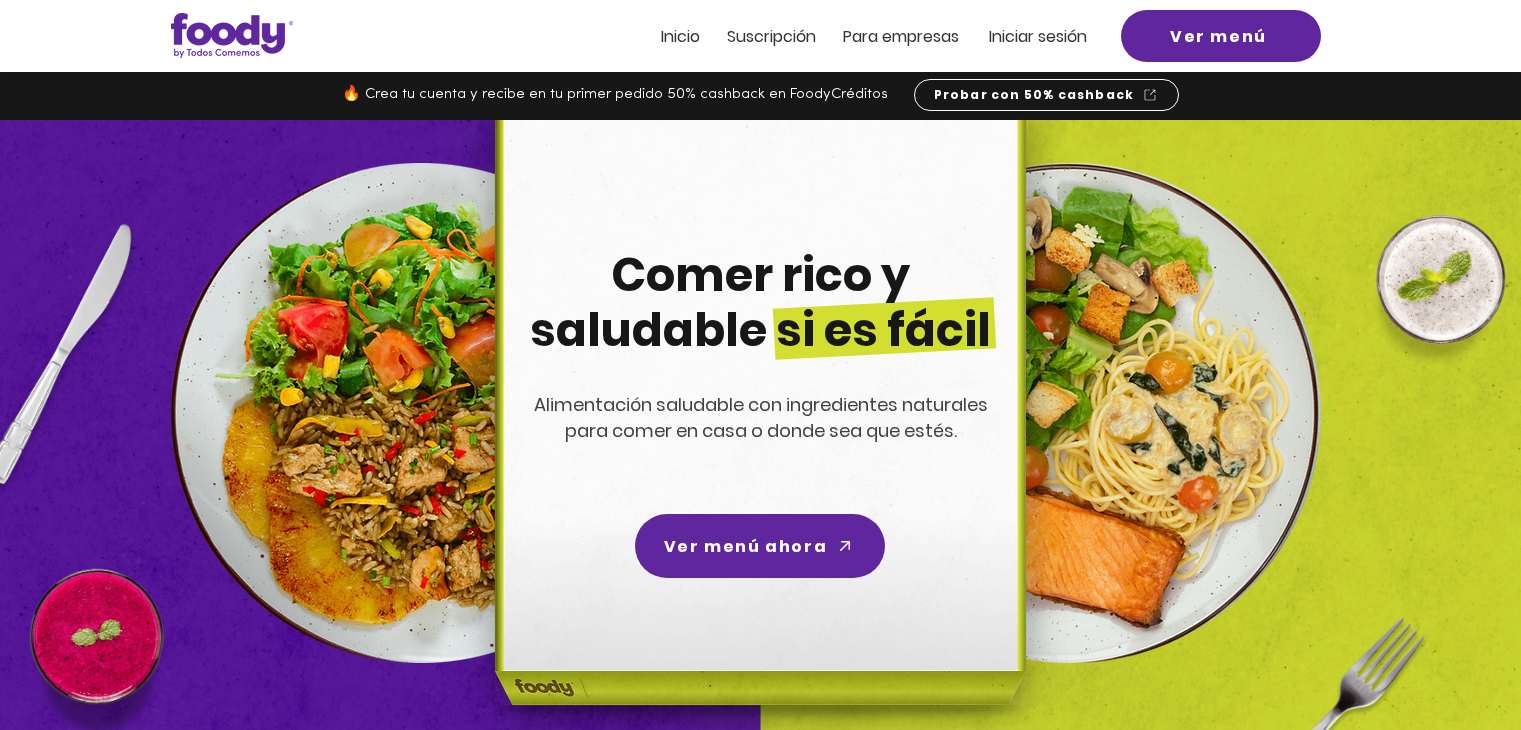 scroll, scrollTop: 0, scrollLeft: 0, axis: both 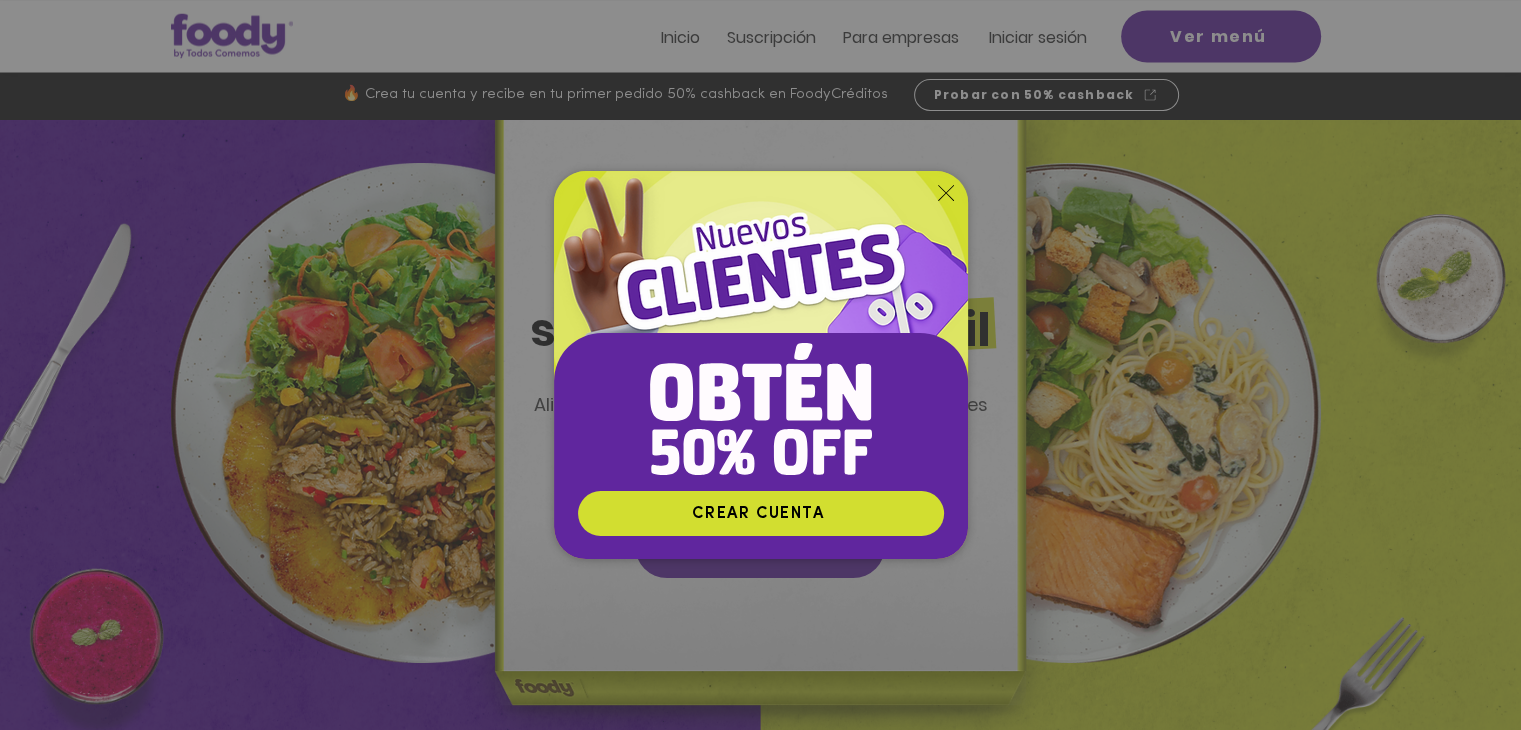 click 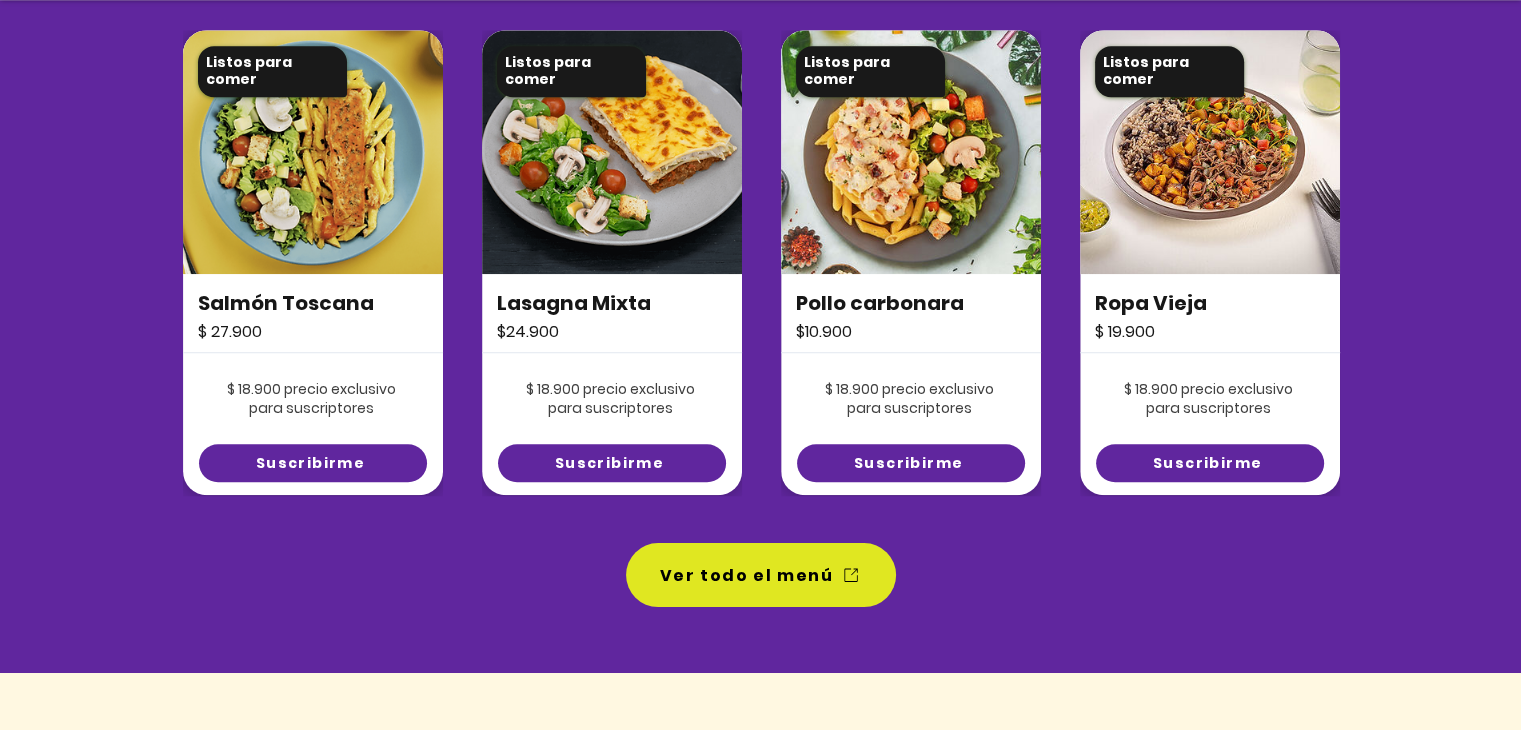scroll, scrollTop: 1471, scrollLeft: 0, axis: vertical 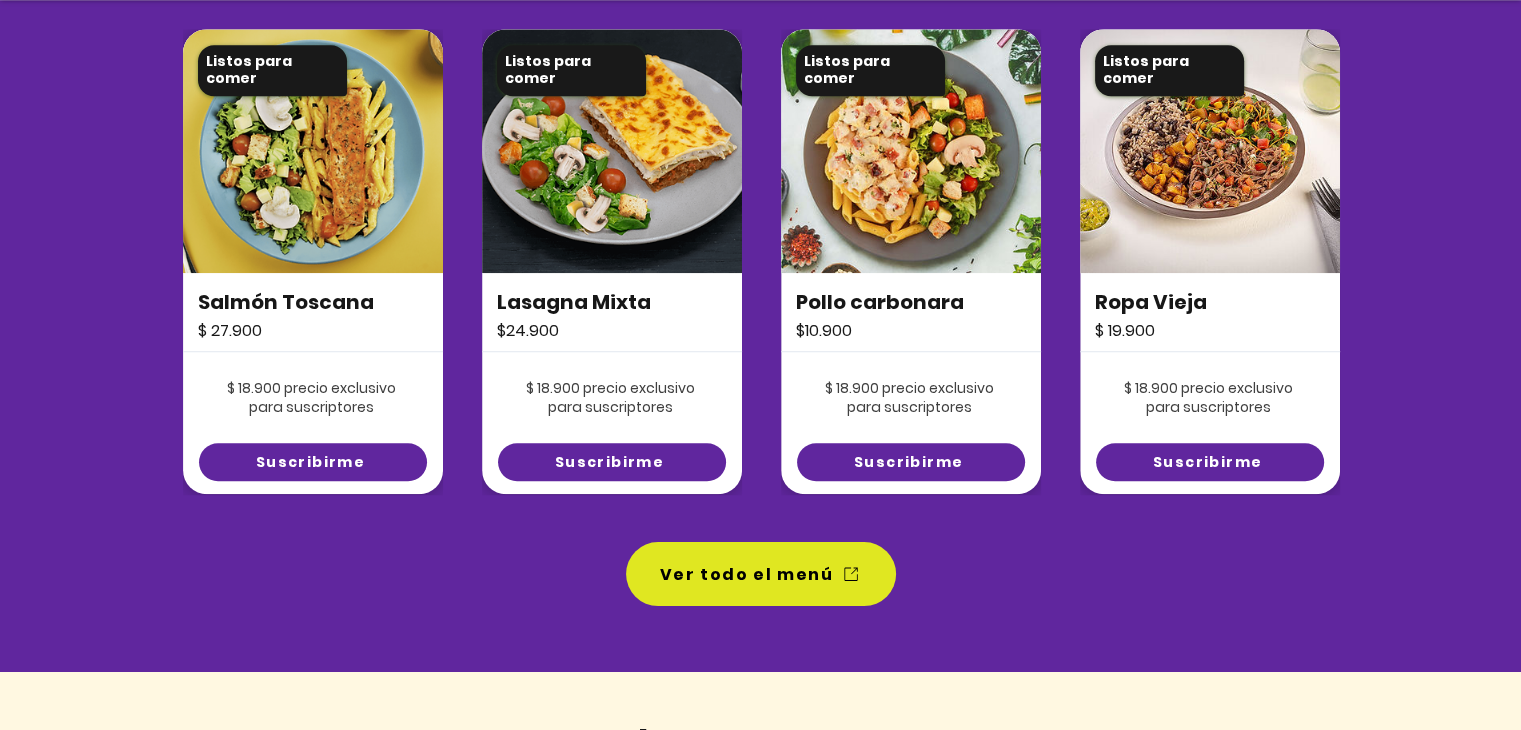 click at bounding box center (760, 239) 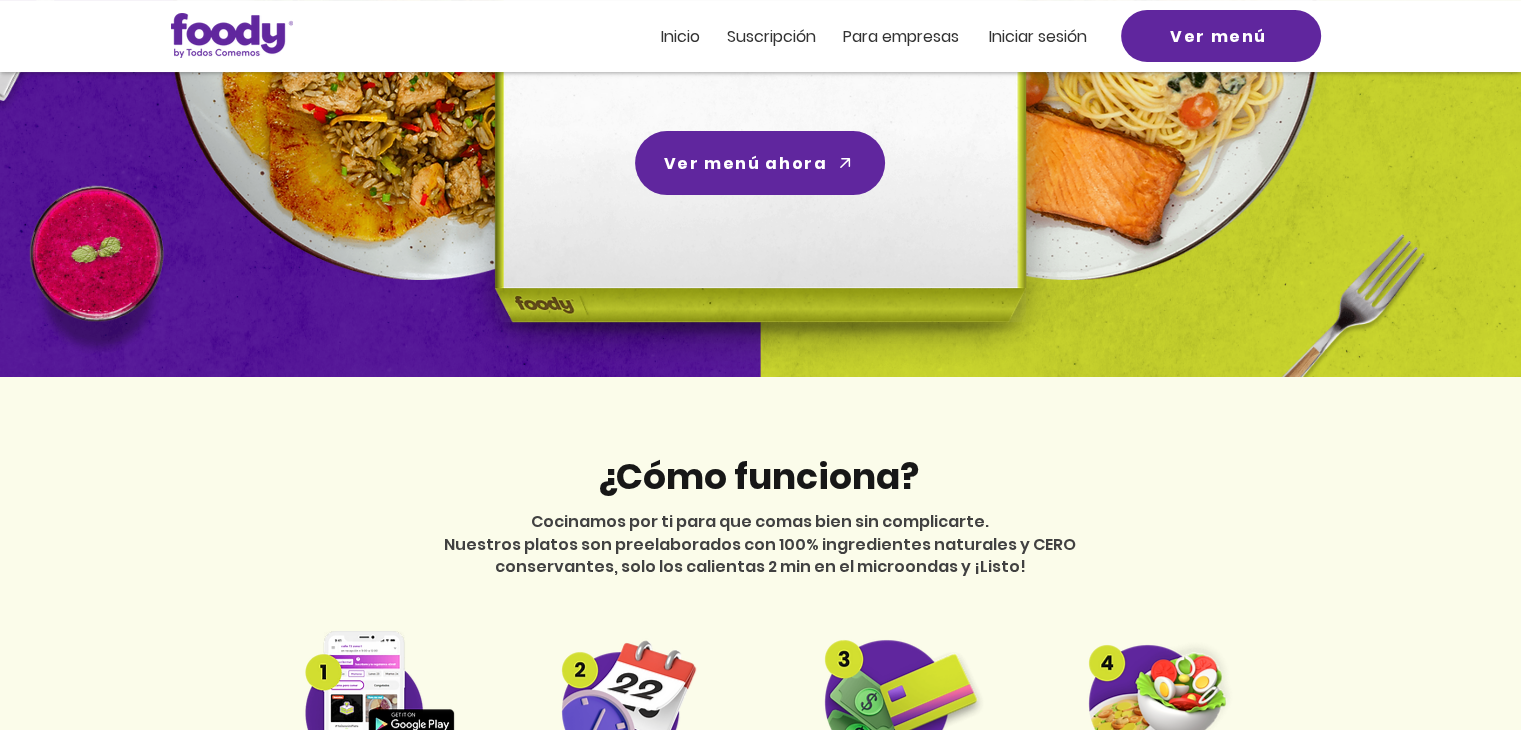 scroll, scrollTop: 0, scrollLeft: 0, axis: both 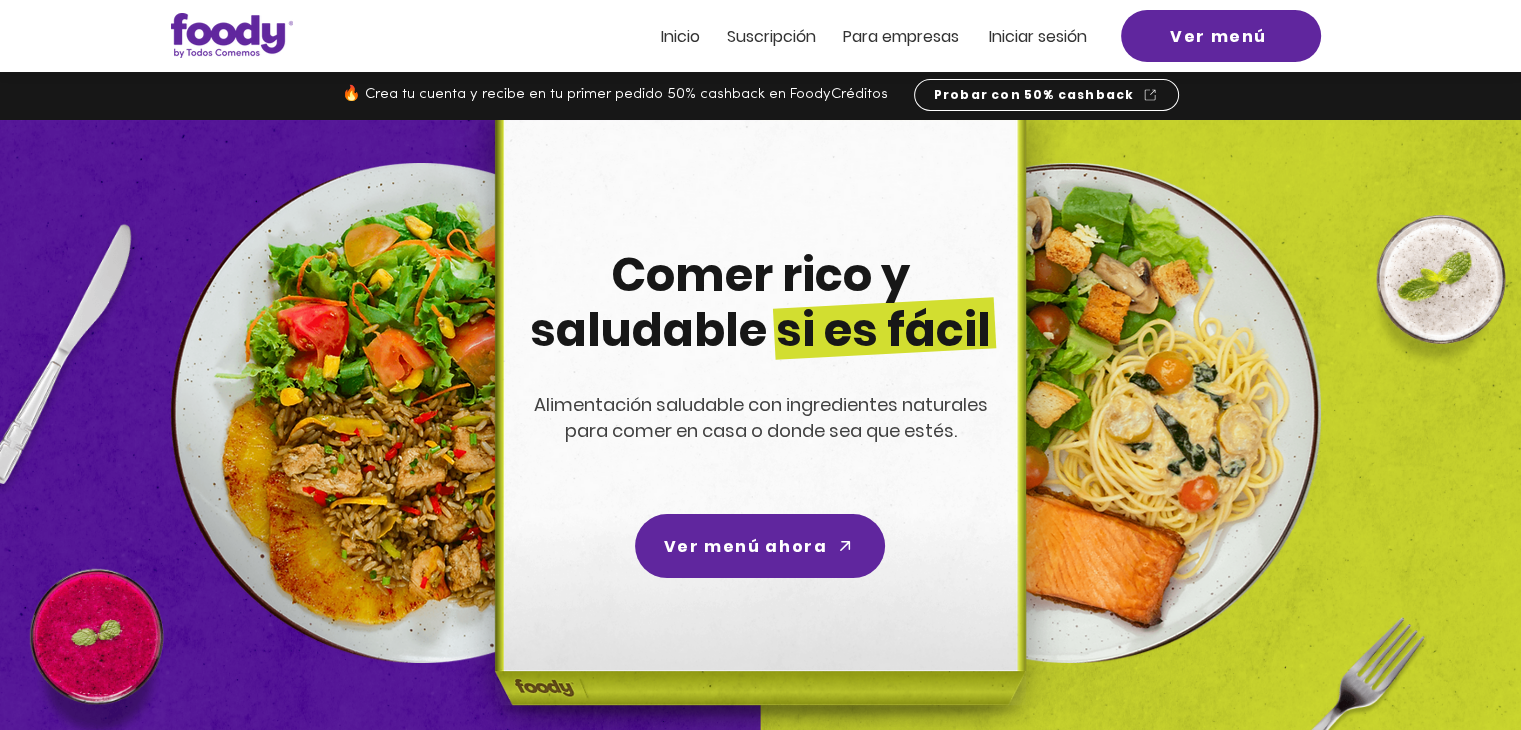click on "Suscripción" at bounding box center [771, 36] 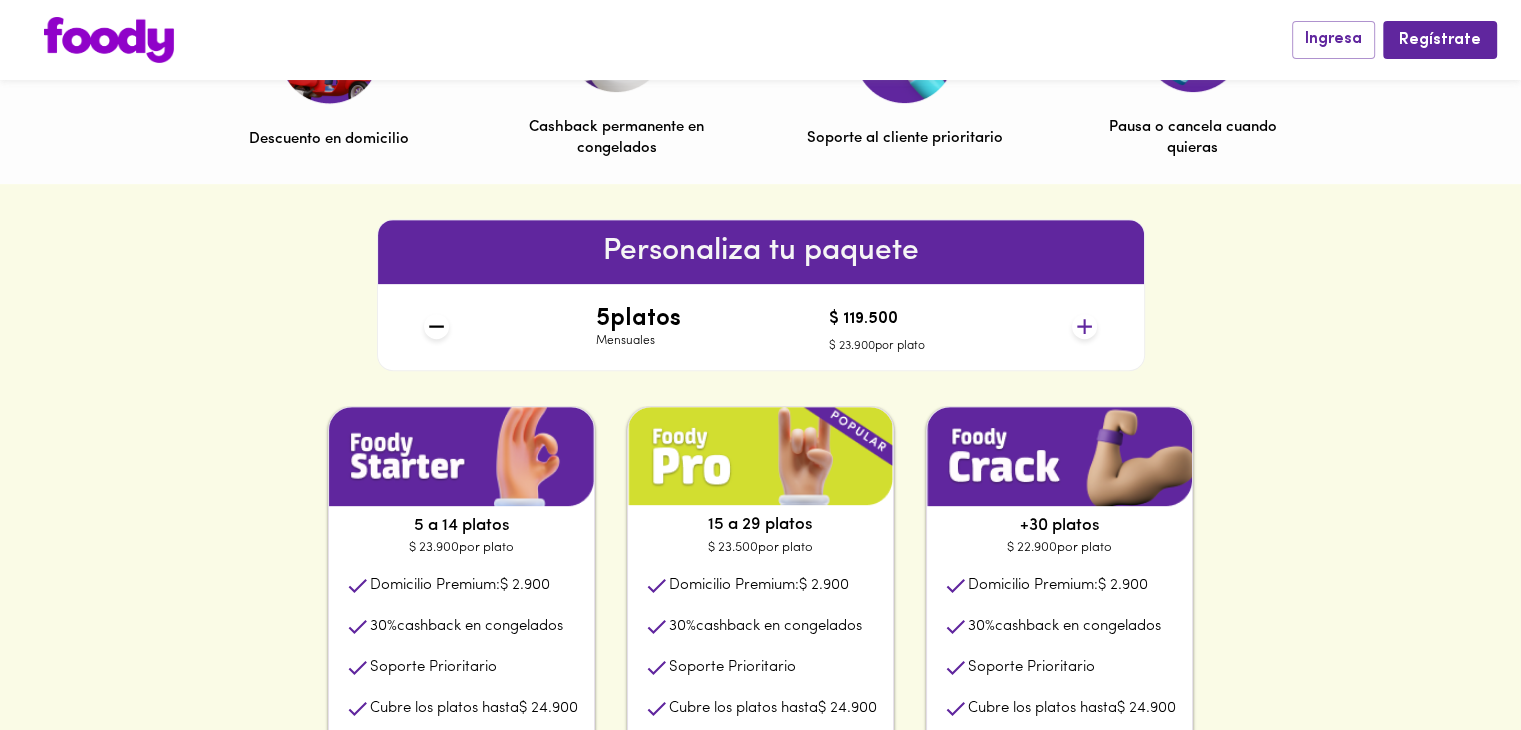 scroll, scrollTop: 732, scrollLeft: 0, axis: vertical 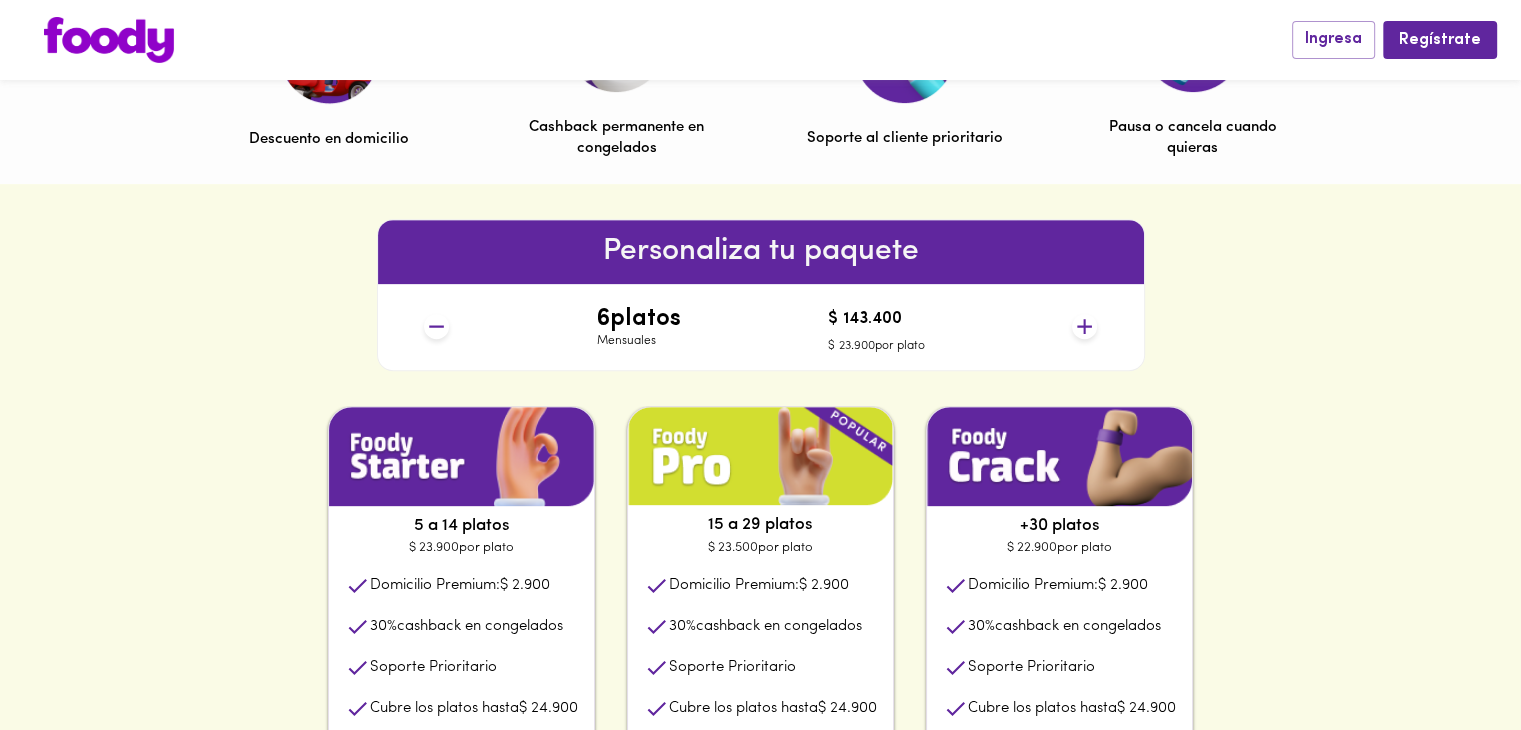 click 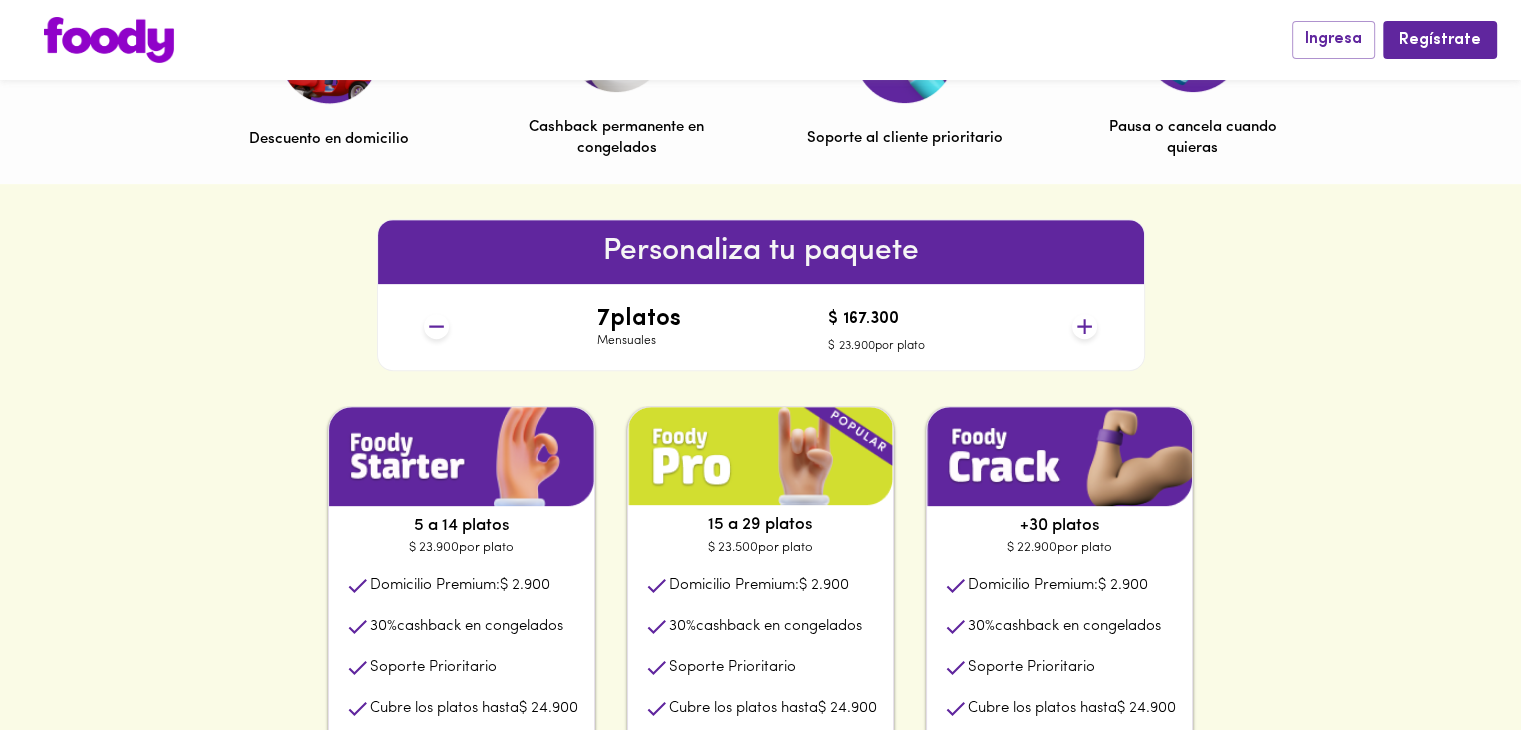 click 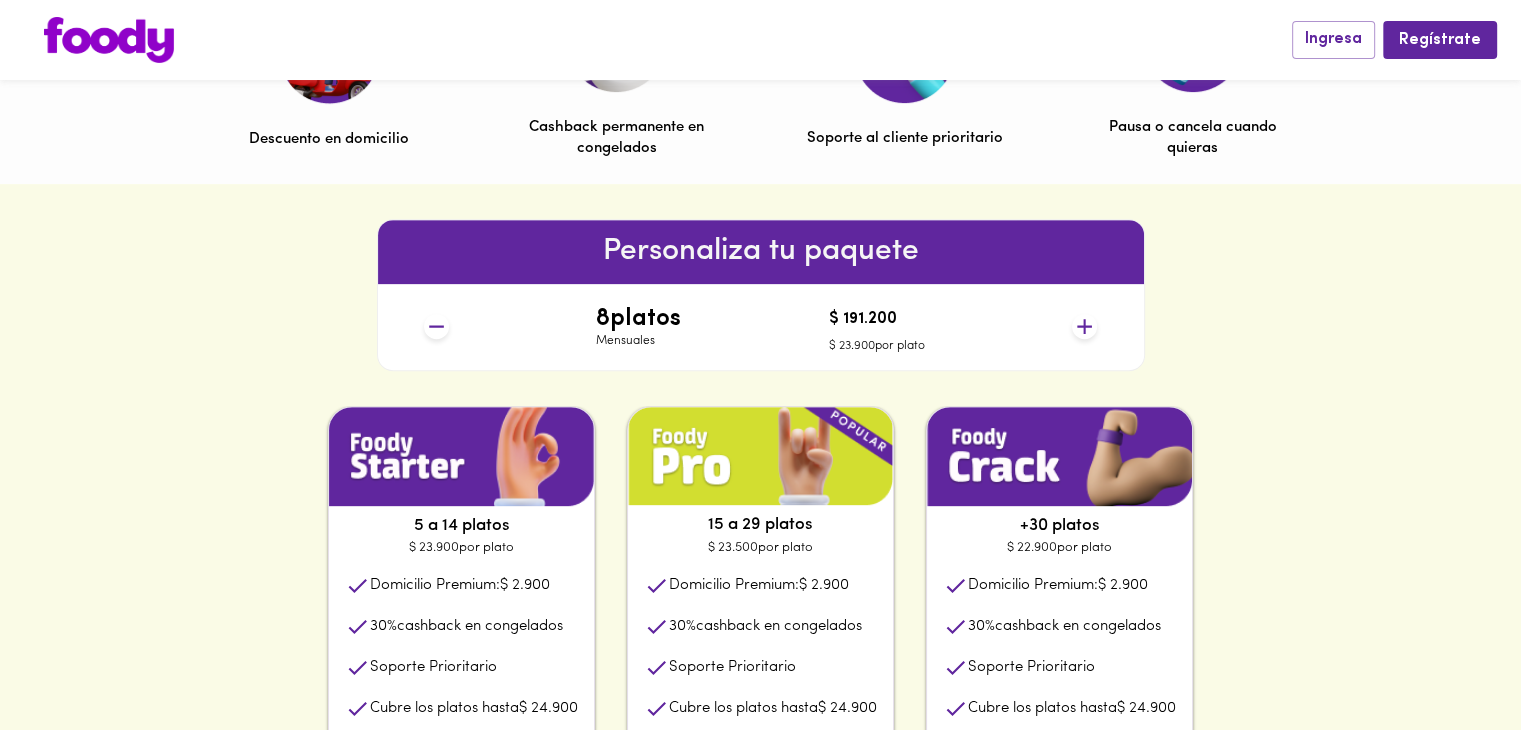 click 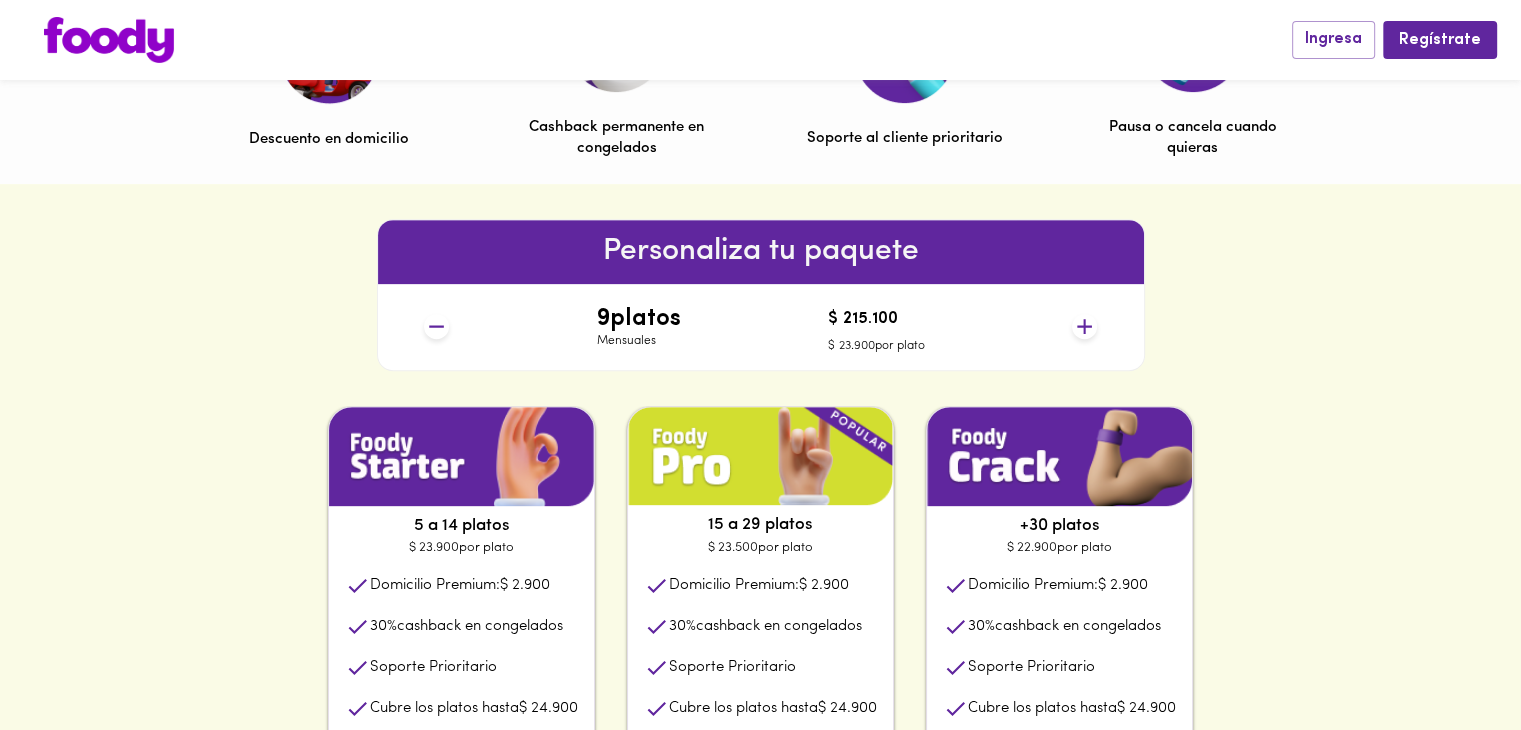click 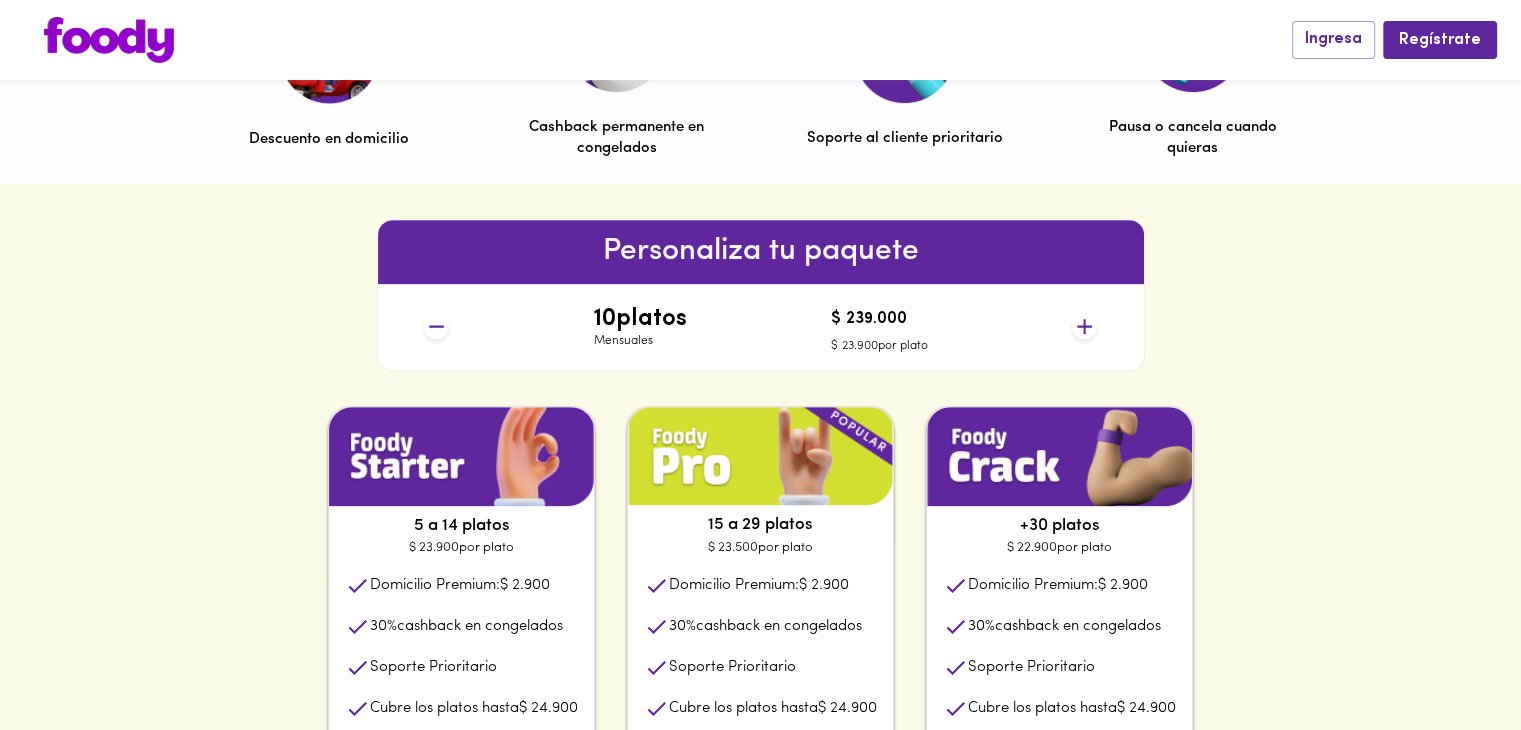click 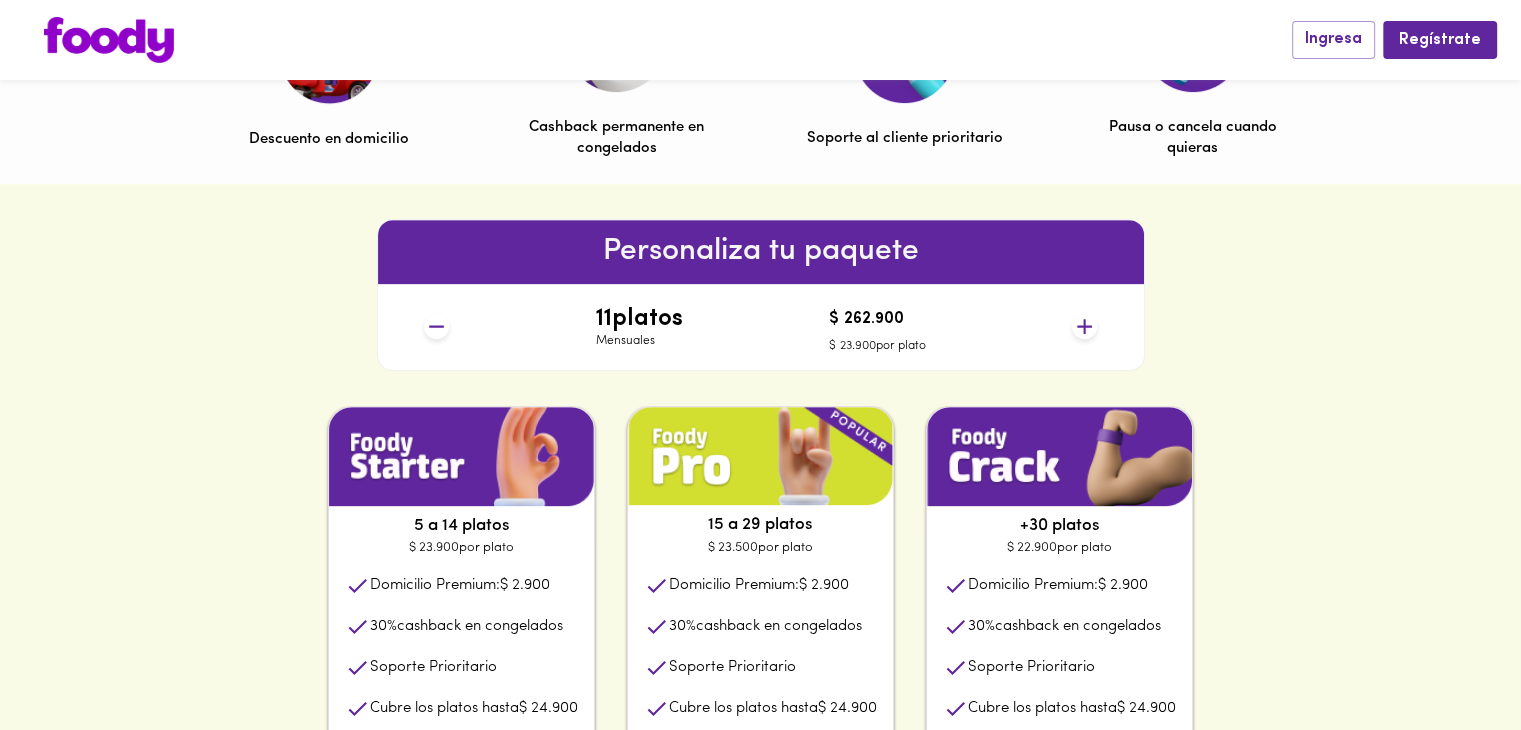 click 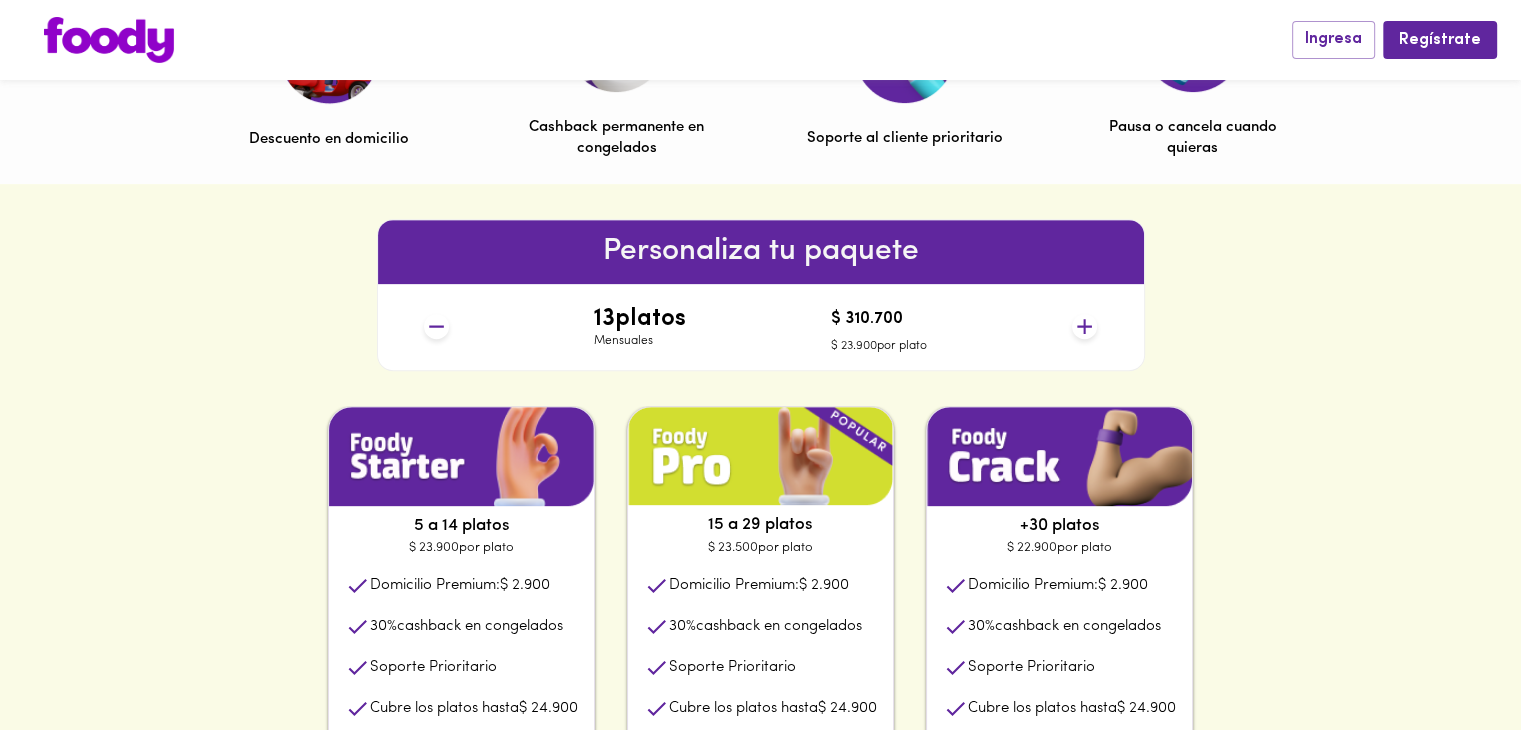 click 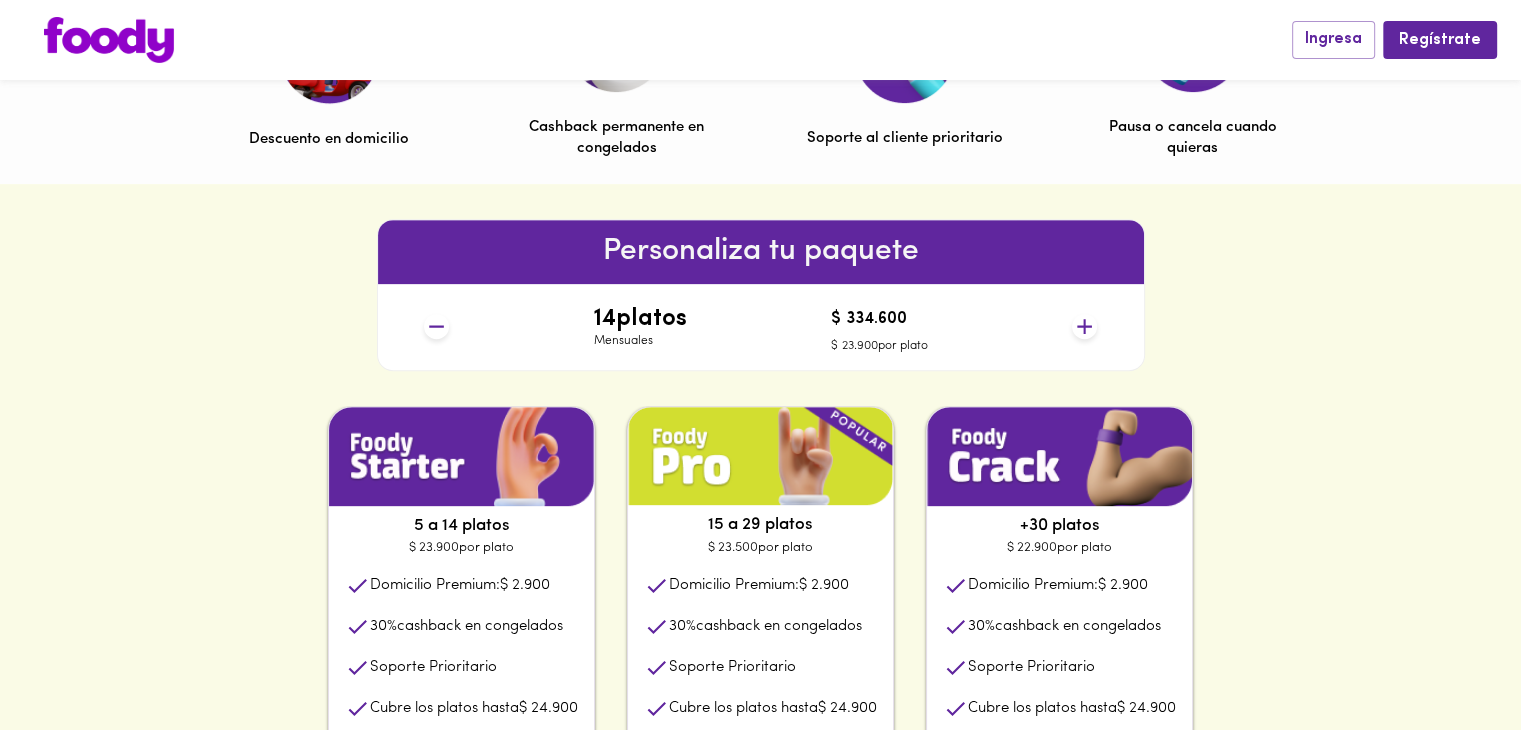 click 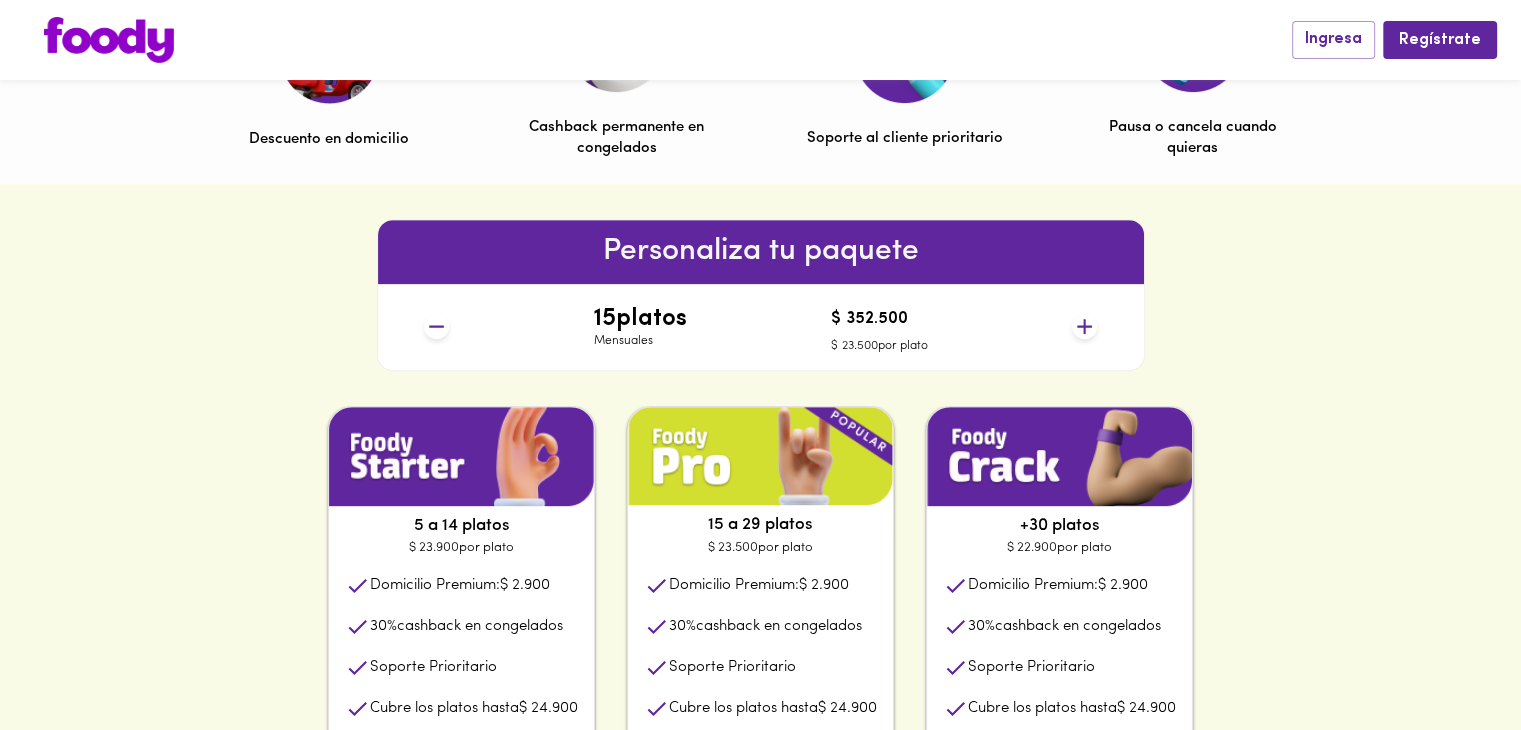 click 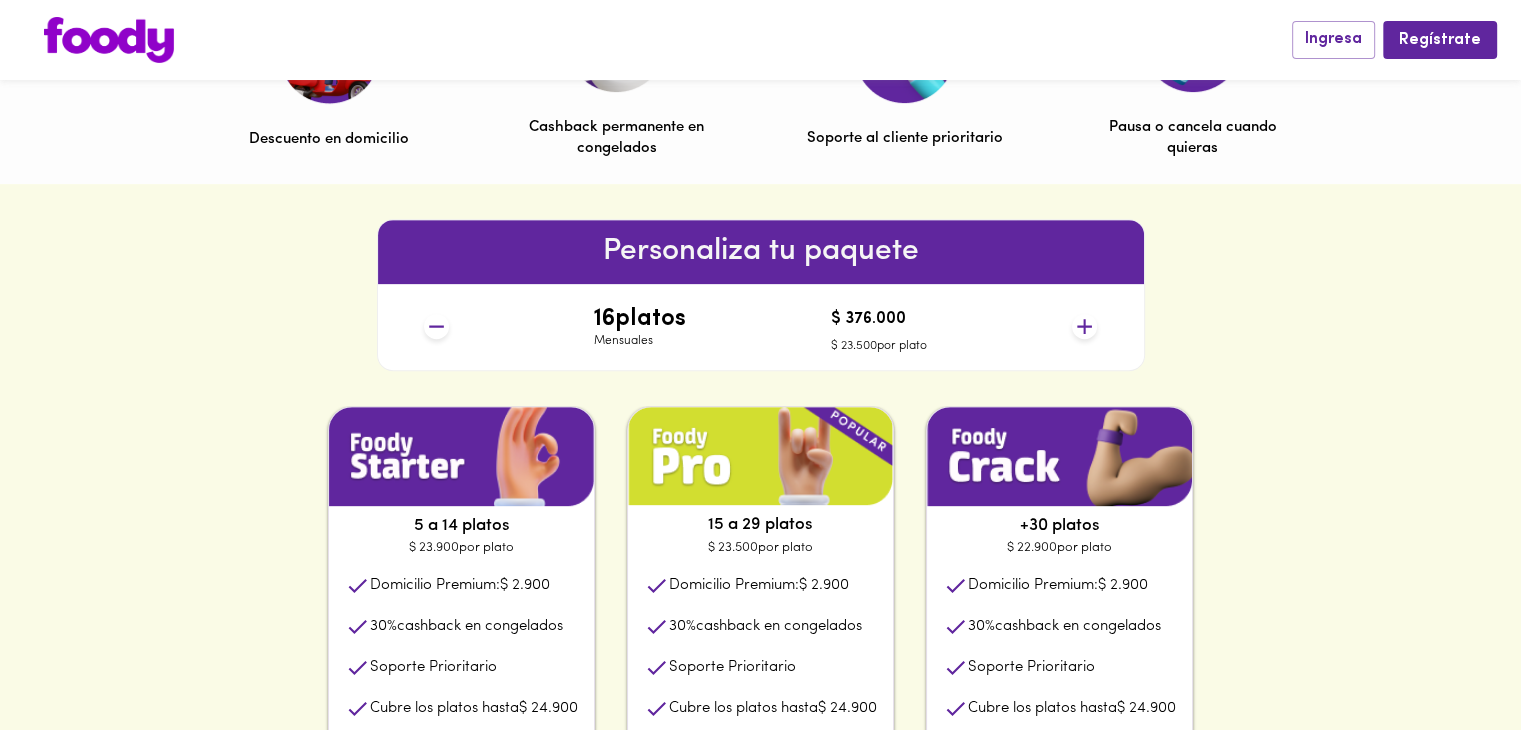 click 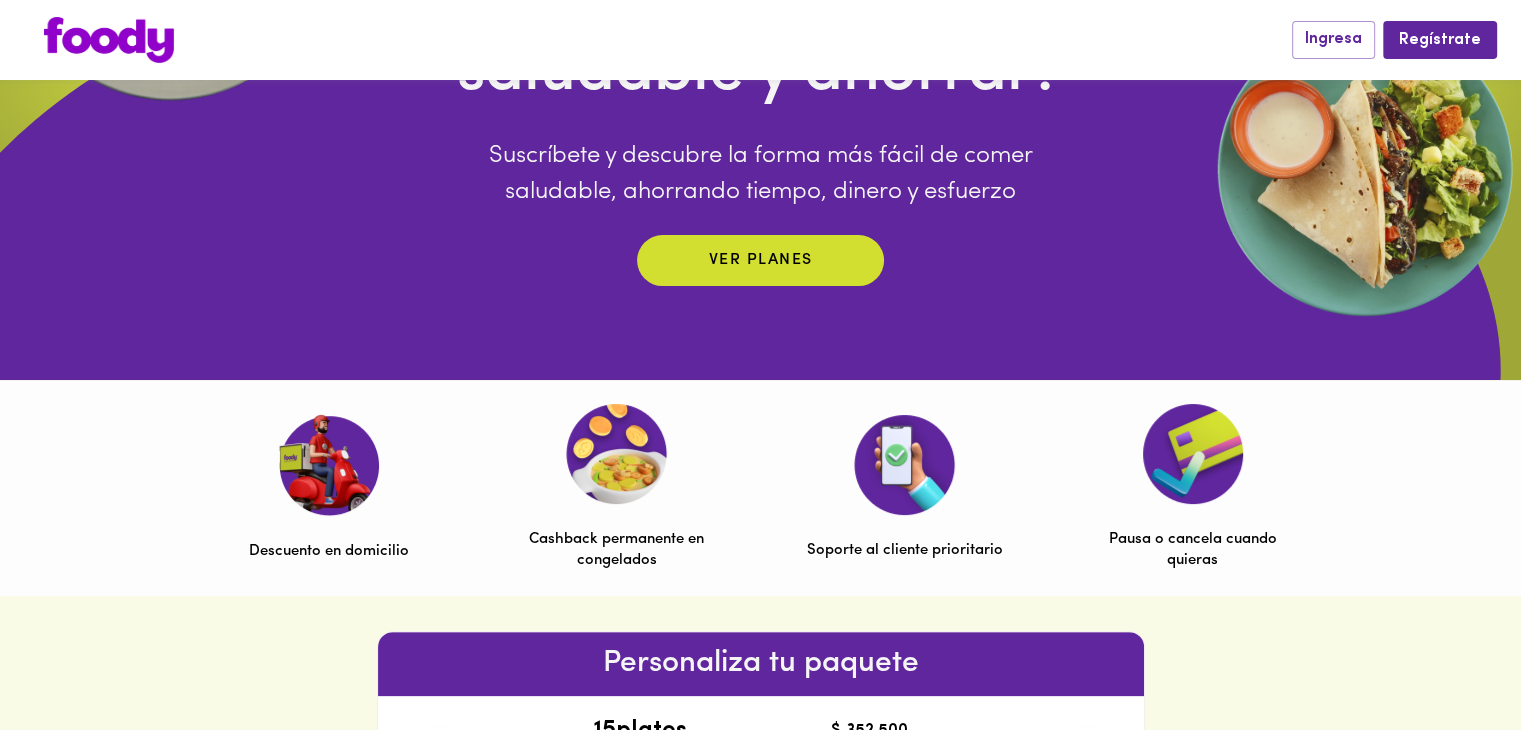scroll, scrollTop: 312, scrollLeft: 0, axis: vertical 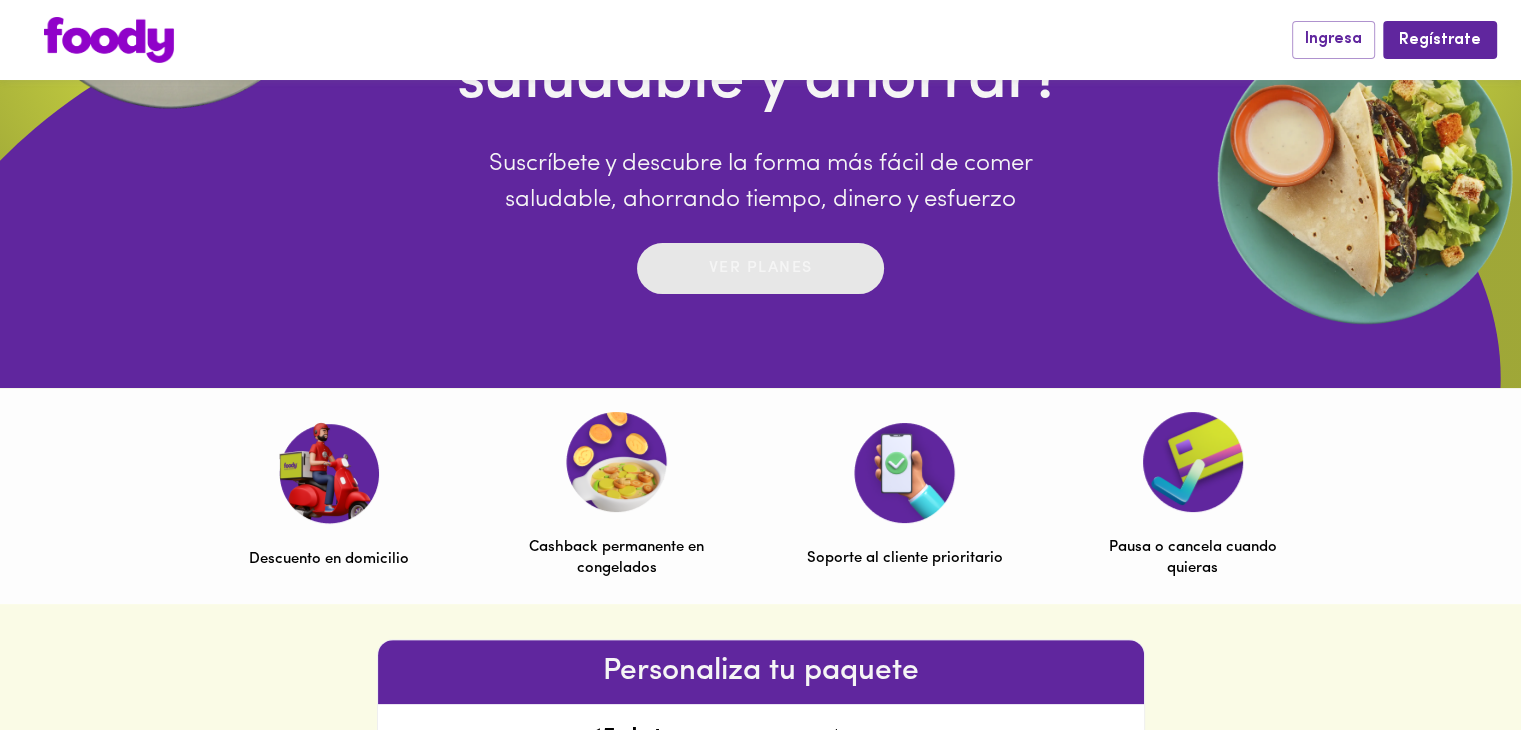 click on "Ver planes" at bounding box center (761, 268) 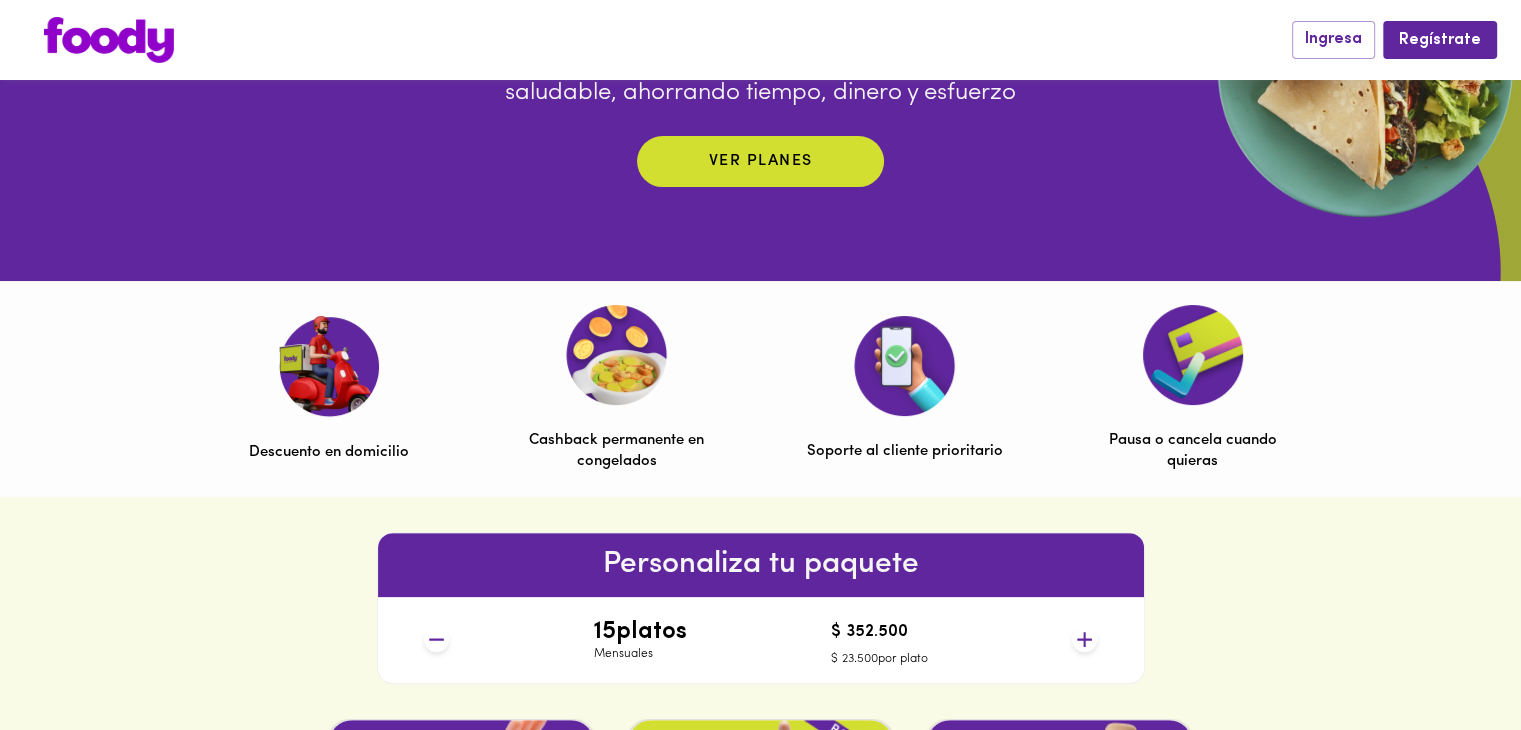 scroll, scrollTop: 0, scrollLeft: 0, axis: both 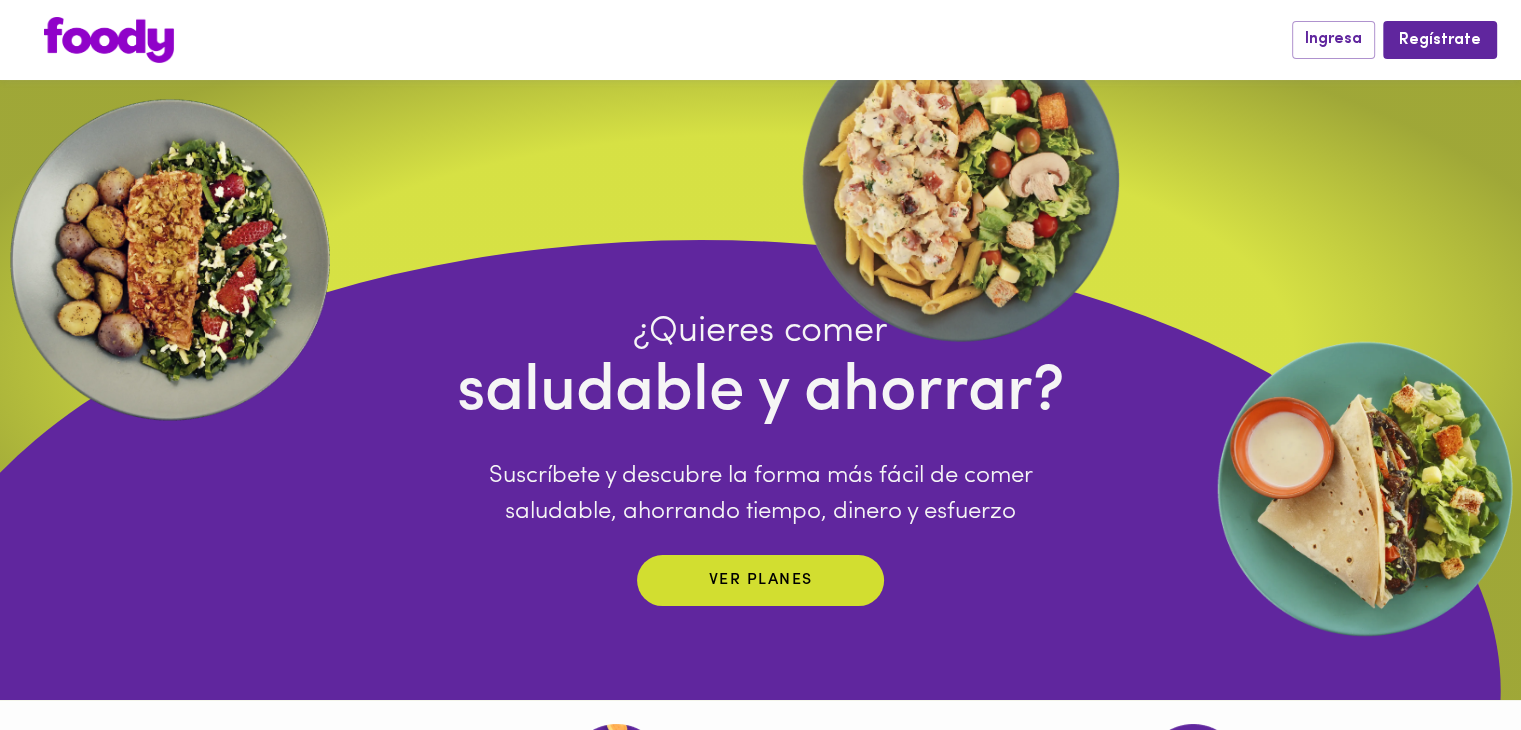 click on "saludable y ahorrar?" at bounding box center [761, 393] 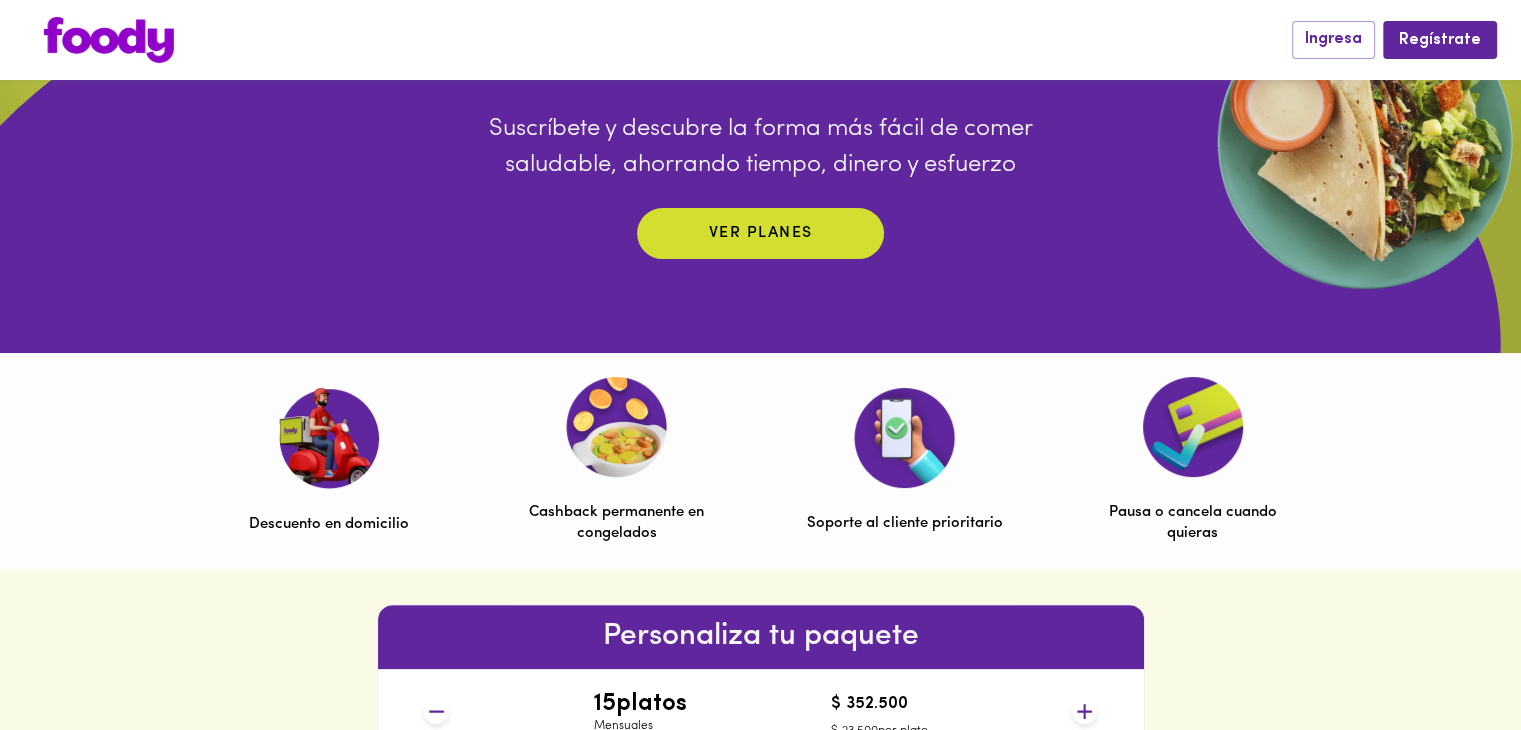 scroll, scrollTop: 352, scrollLeft: 0, axis: vertical 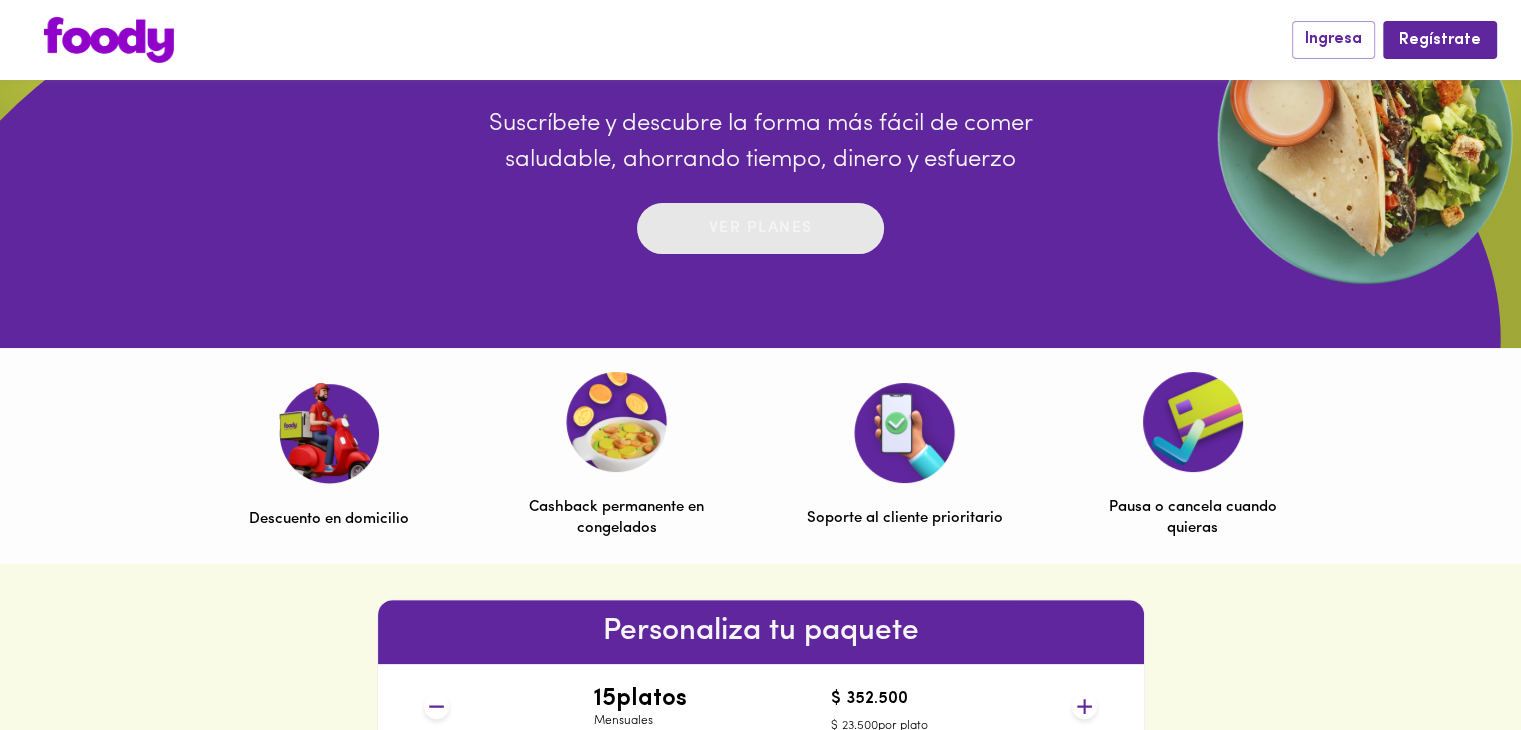 click on "Ver planes" at bounding box center [761, 228] 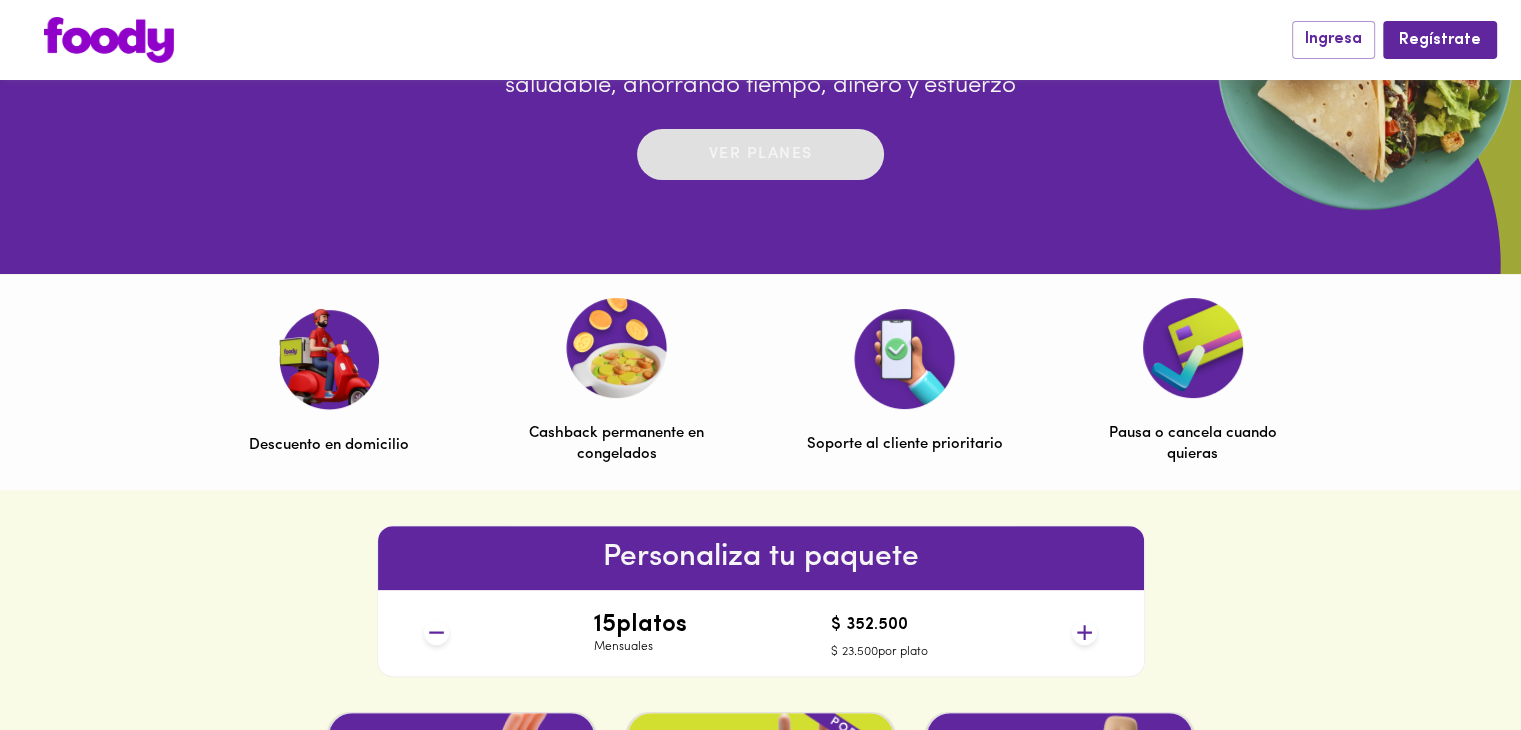 scroll, scrollTop: 424, scrollLeft: 0, axis: vertical 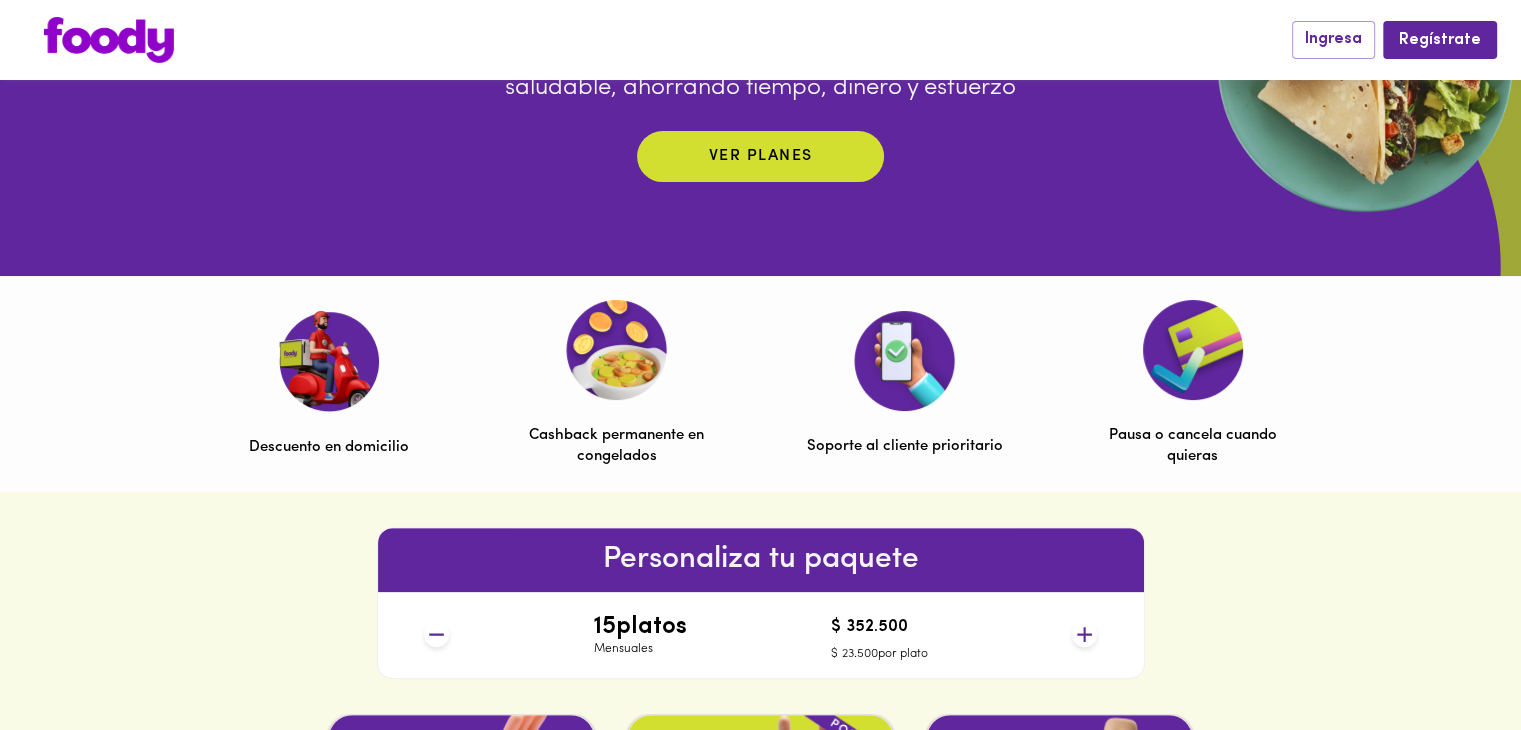 click on "Descuento en domicilio Cashback permanente en congelados Soporte al cliente prioritario Pausa o cancela cuando quieras" at bounding box center [761, 384] 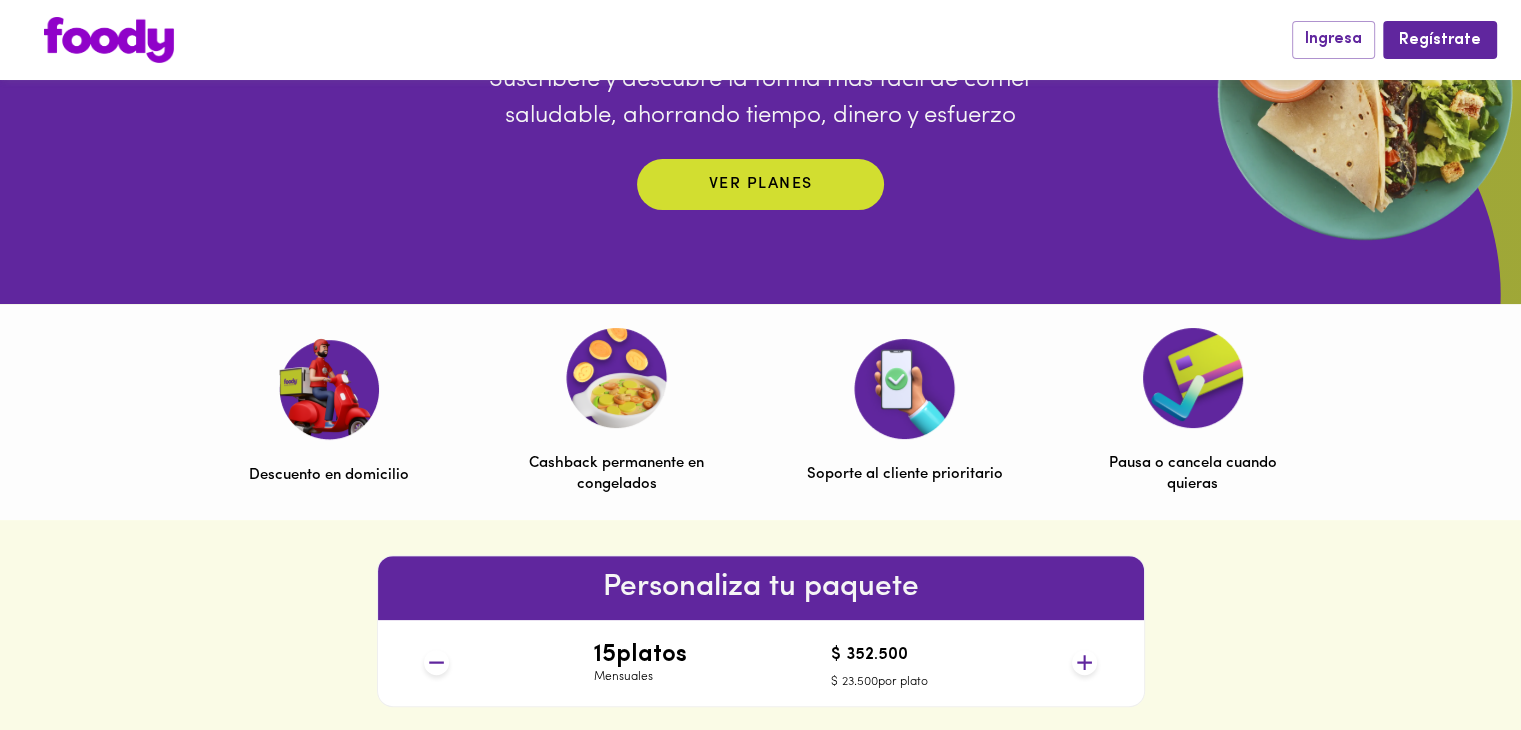 scroll, scrollTop: 0, scrollLeft: 0, axis: both 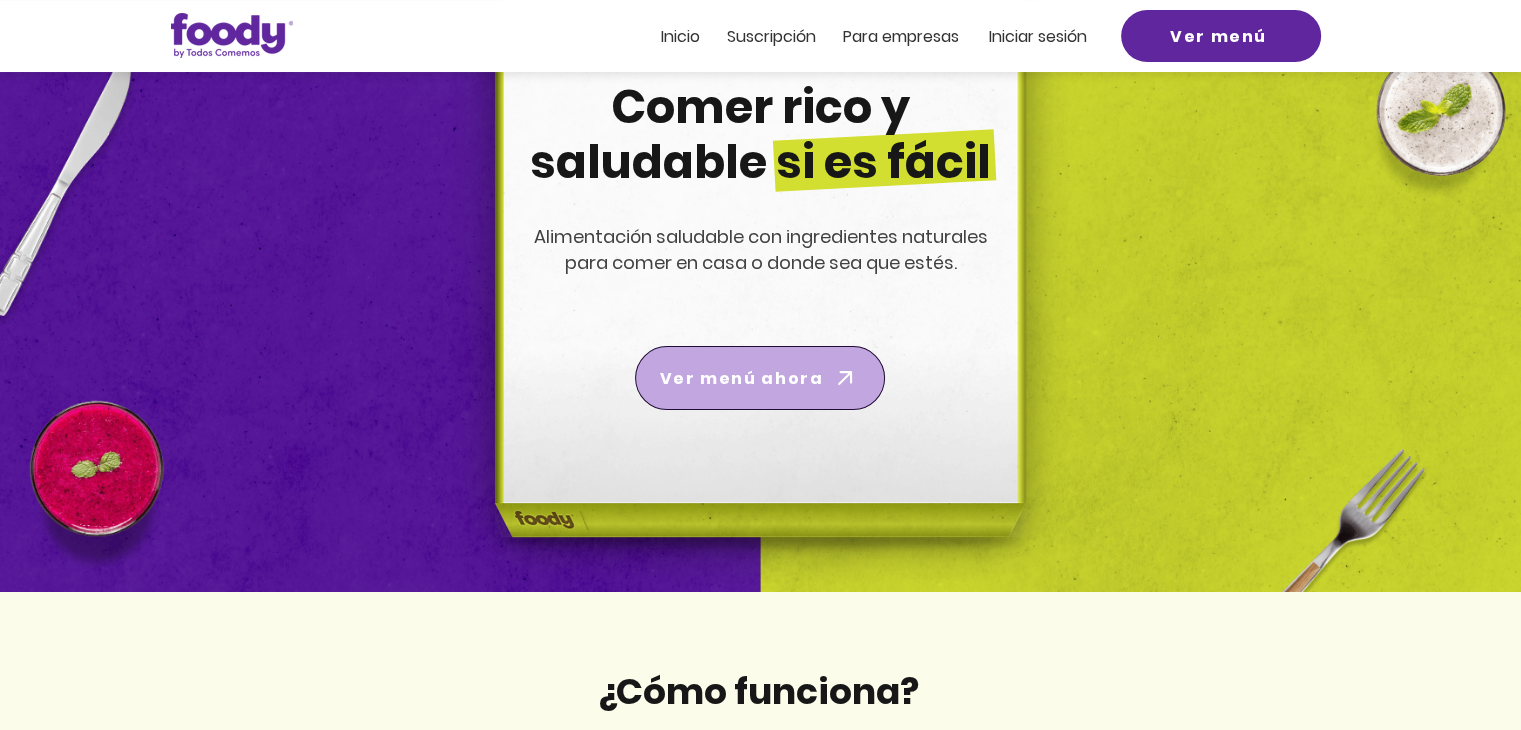 click on "Ver menú ahora" at bounding box center [741, 378] 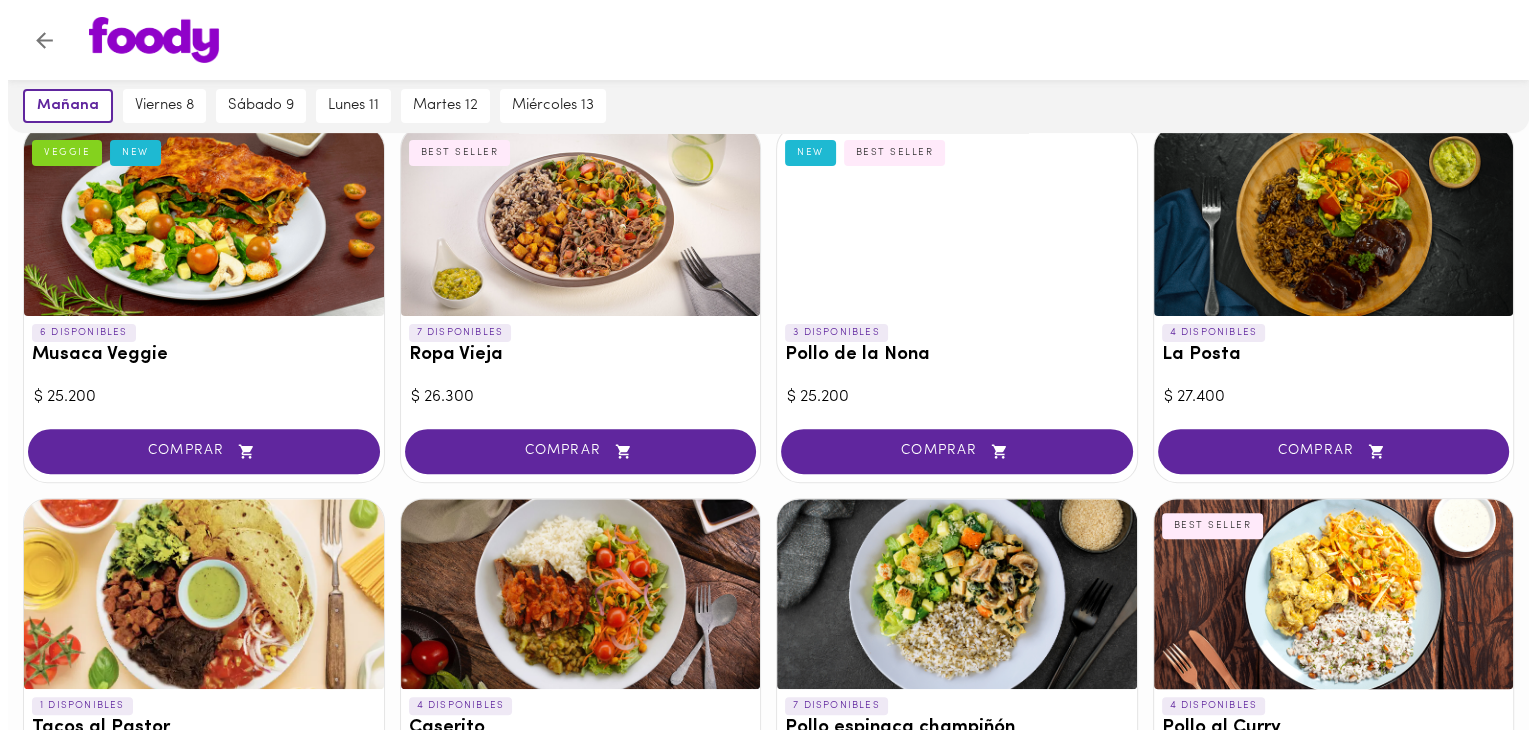 scroll, scrollTop: 548, scrollLeft: 0, axis: vertical 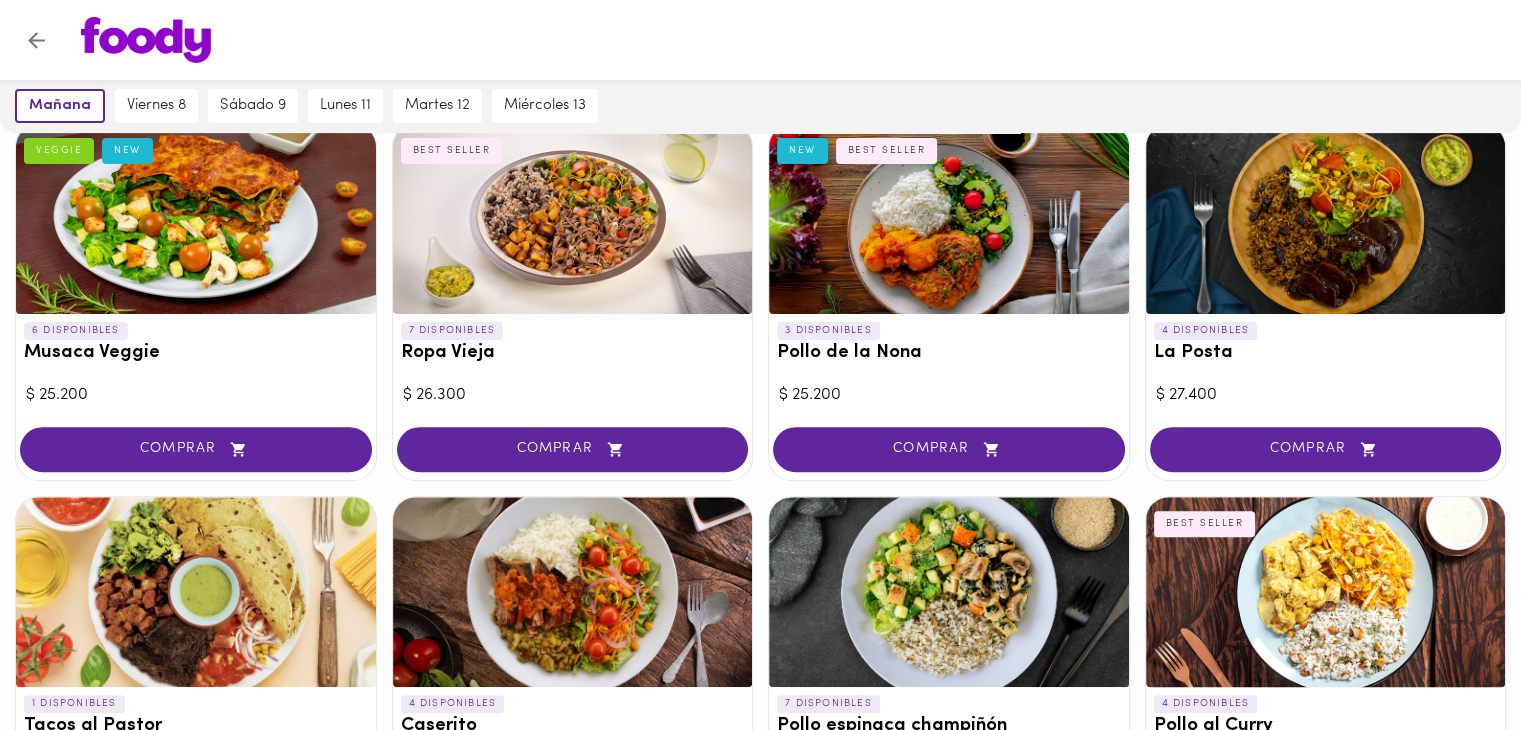 click at bounding box center (1326, 219) 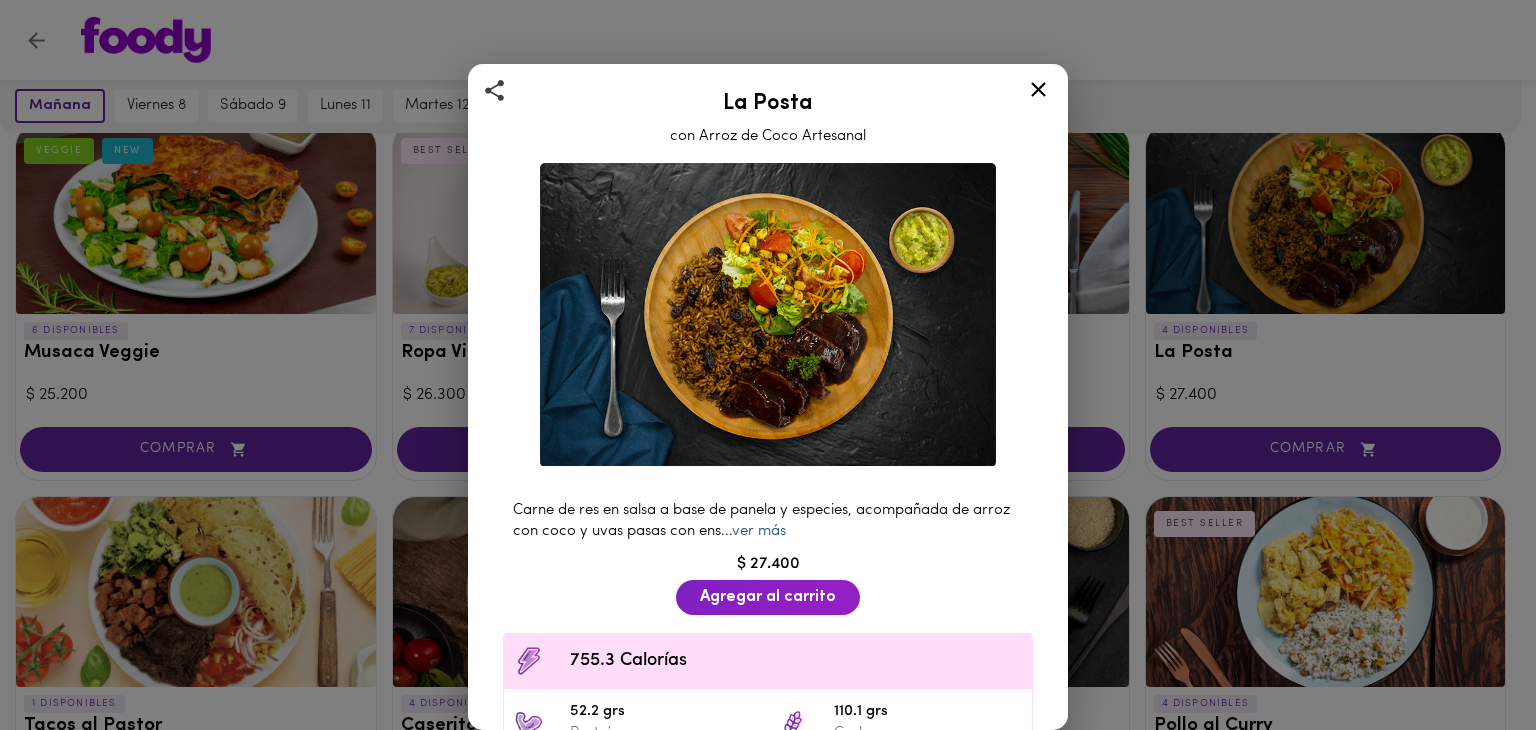 click on "ver más" at bounding box center (759, 531) 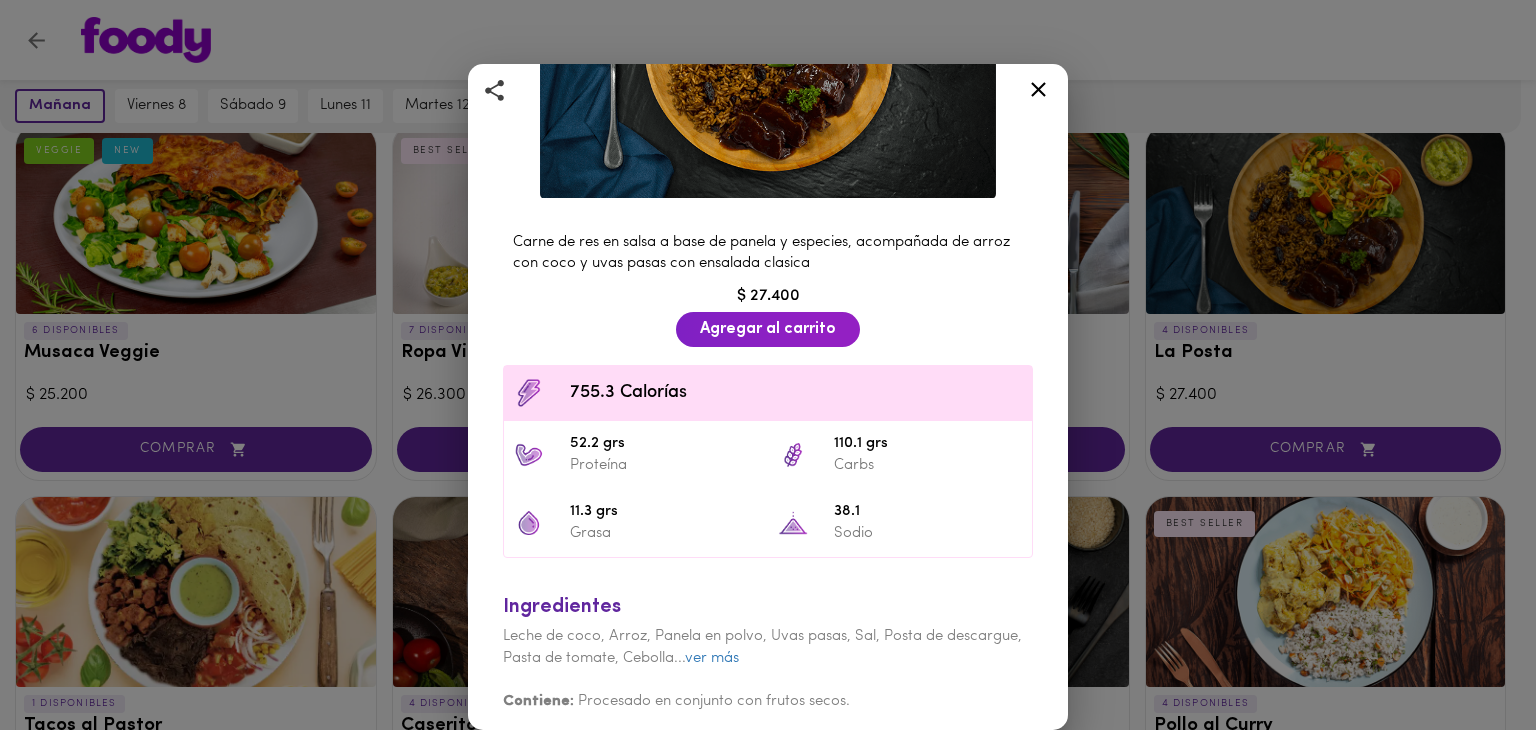 scroll, scrollTop: 268, scrollLeft: 0, axis: vertical 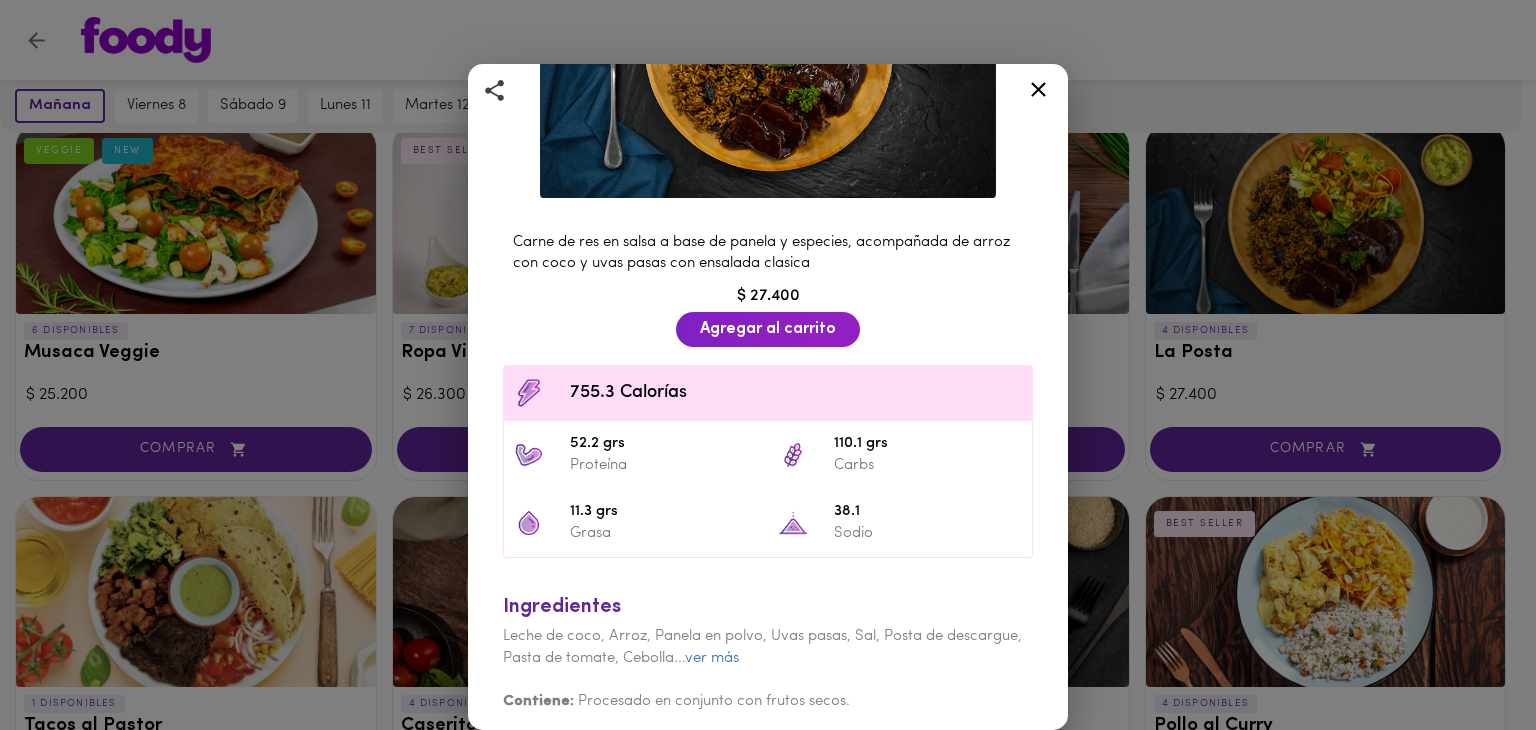 click 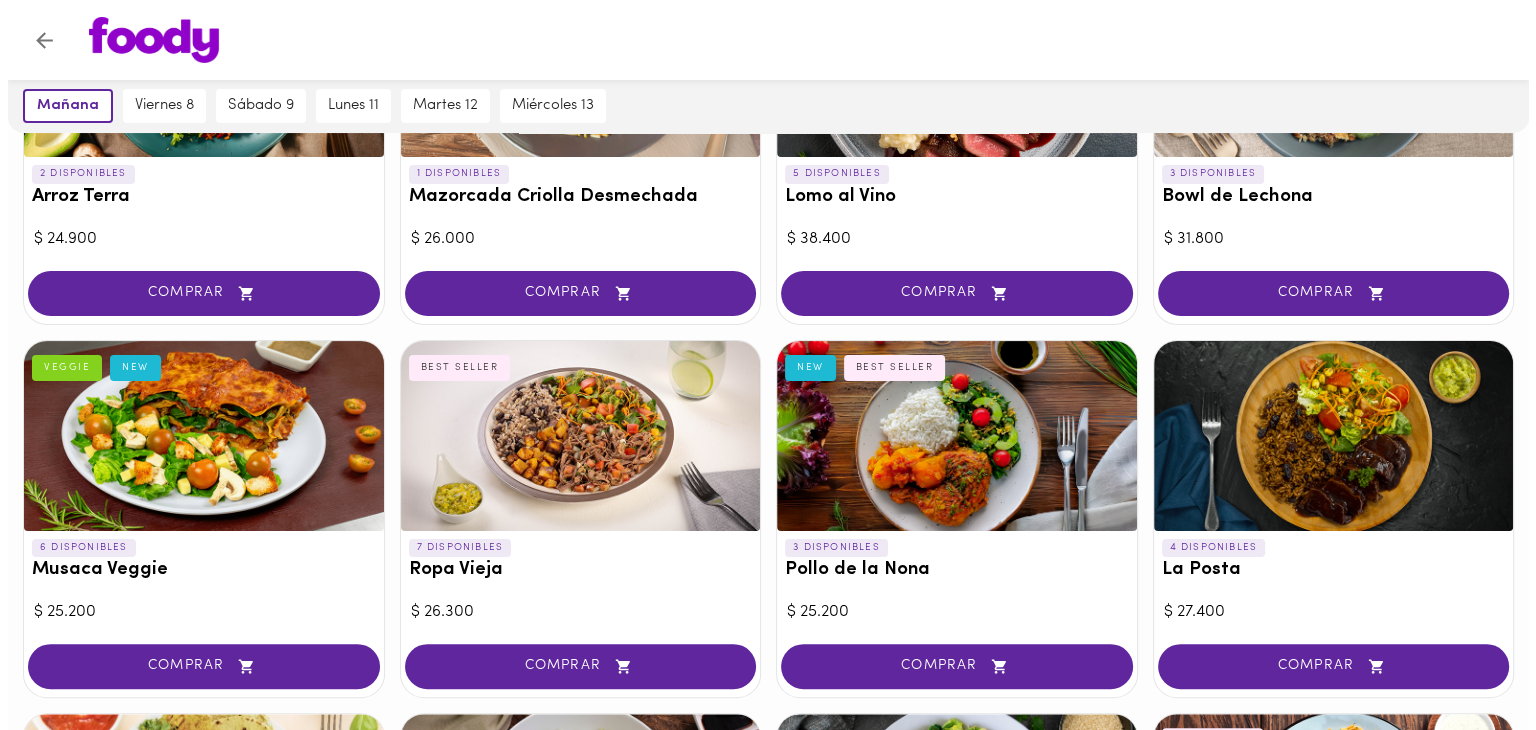 scroll, scrollTop: 330, scrollLeft: 0, axis: vertical 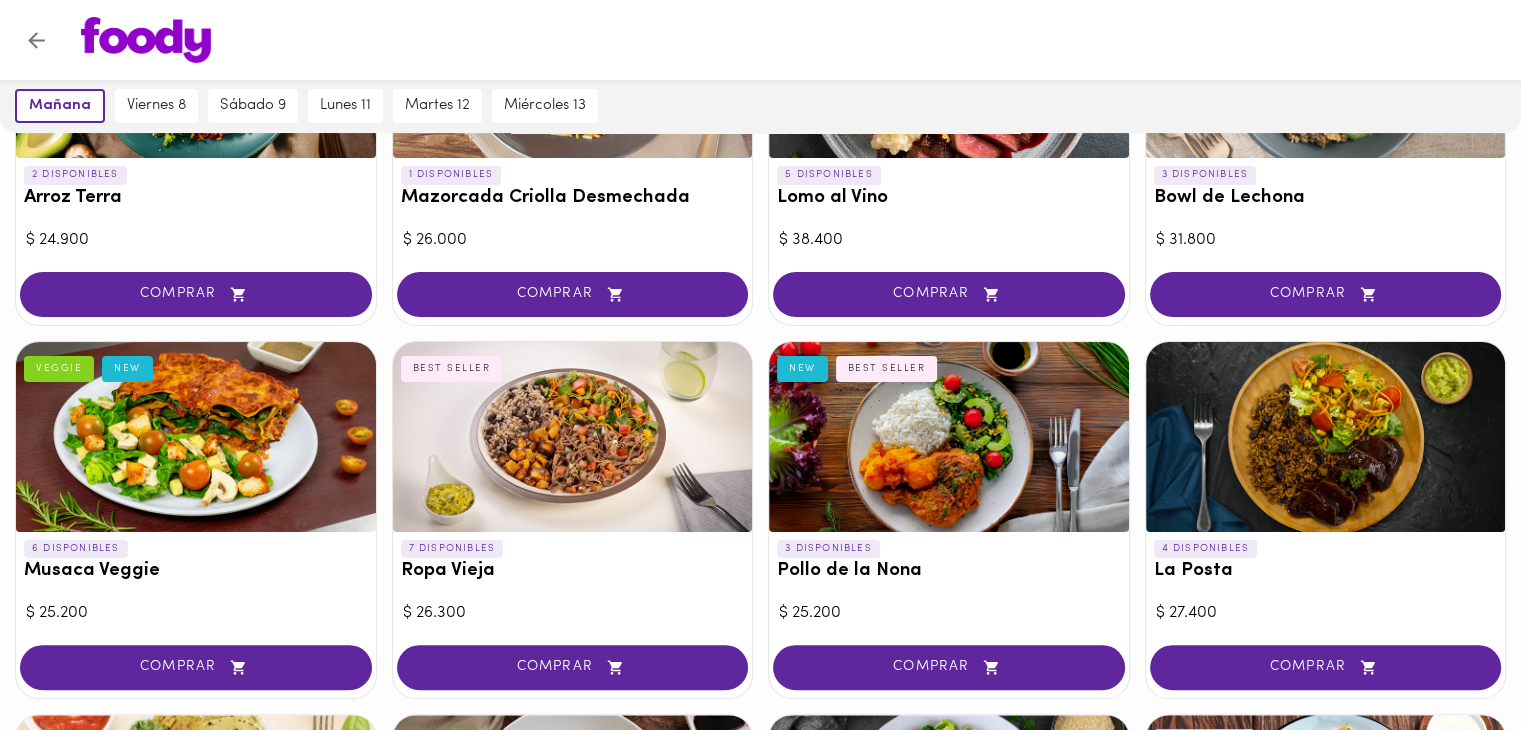 click at bounding box center [949, 437] 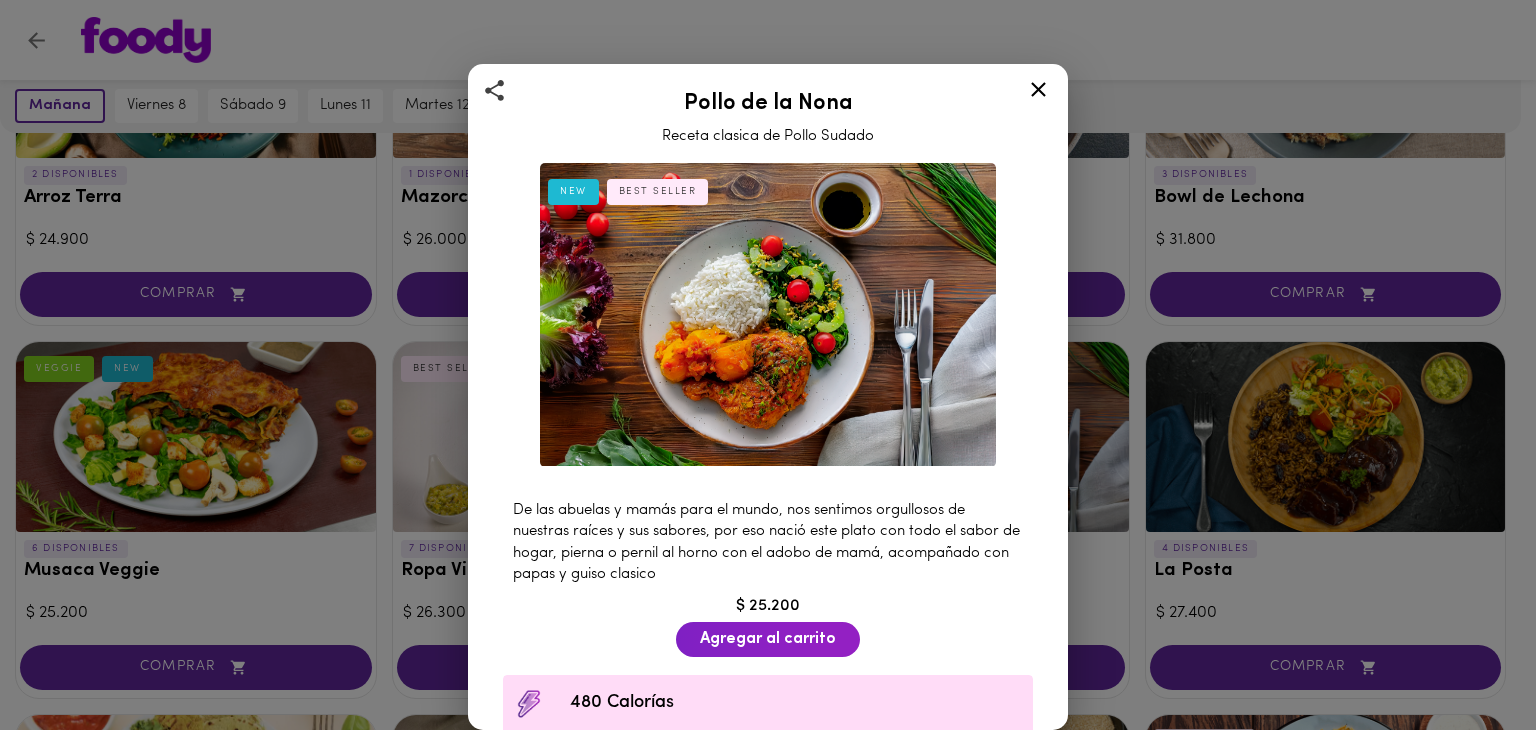 click on "NEW BEST SELLER De las abuelas y mamás para el mundo, nos sentimos orgullosos de nuestras raíces y sus sabores, por eso nació este plato con todo el sabor de hogar, pierna o  pernil  al horno con el adobo de mamá, acompañado con papas y  guiso clasico  $ 25.200 Agregar al carrito 480 Calorías 26 Proteína 45 Carbs 22 Grasa 260mg Sodio Ingredientes Pierna o pernil de pollo , Ajo fresco, Cebolla cabezona blanca, Aceite vegetal, Sal, Pimentón rojo,  ...  ver más Contiene:   Pimienta" at bounding box center [768, 598] 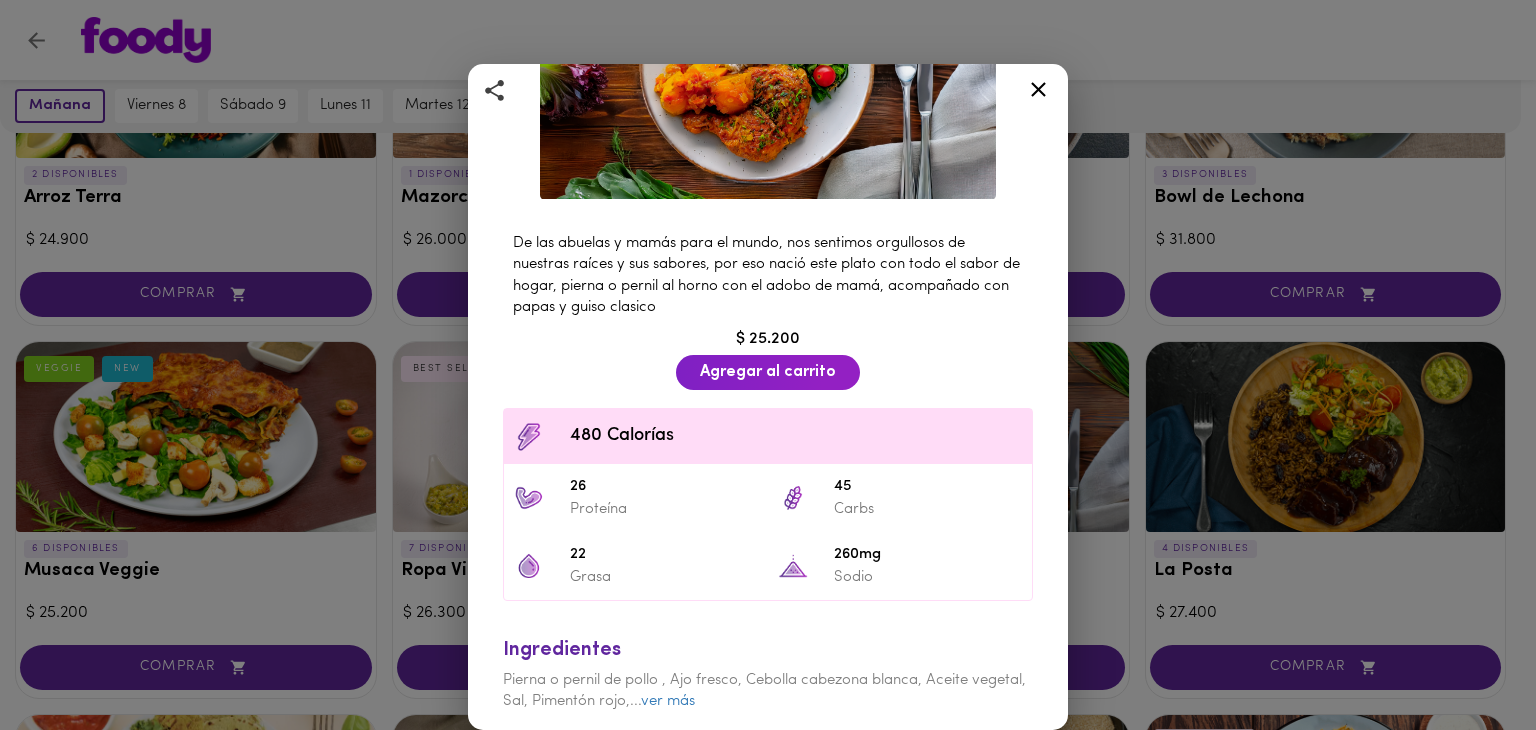 scroll, scrollTop: 311, scrollLeft: 0, axis: vertical 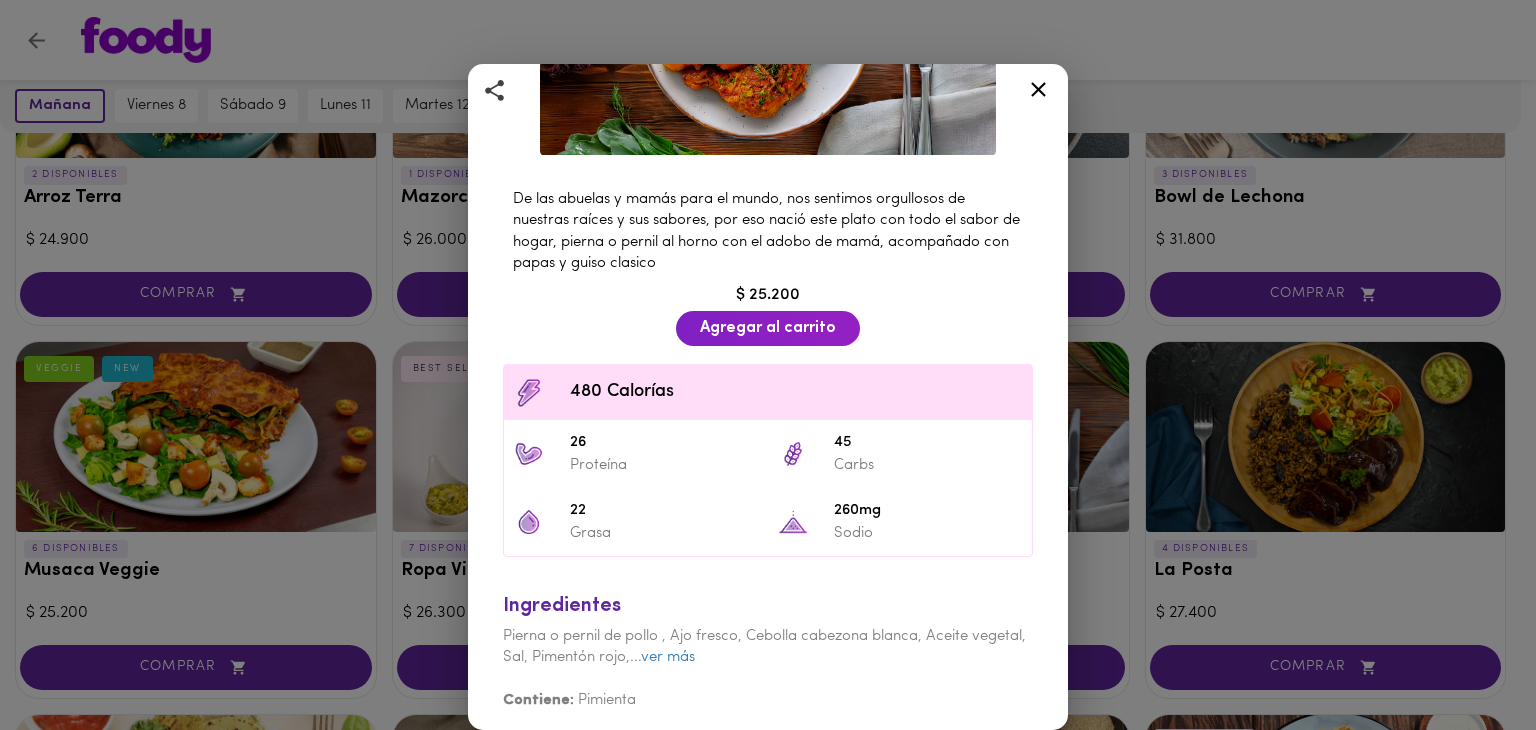 click at bounding box center [1038, 93] 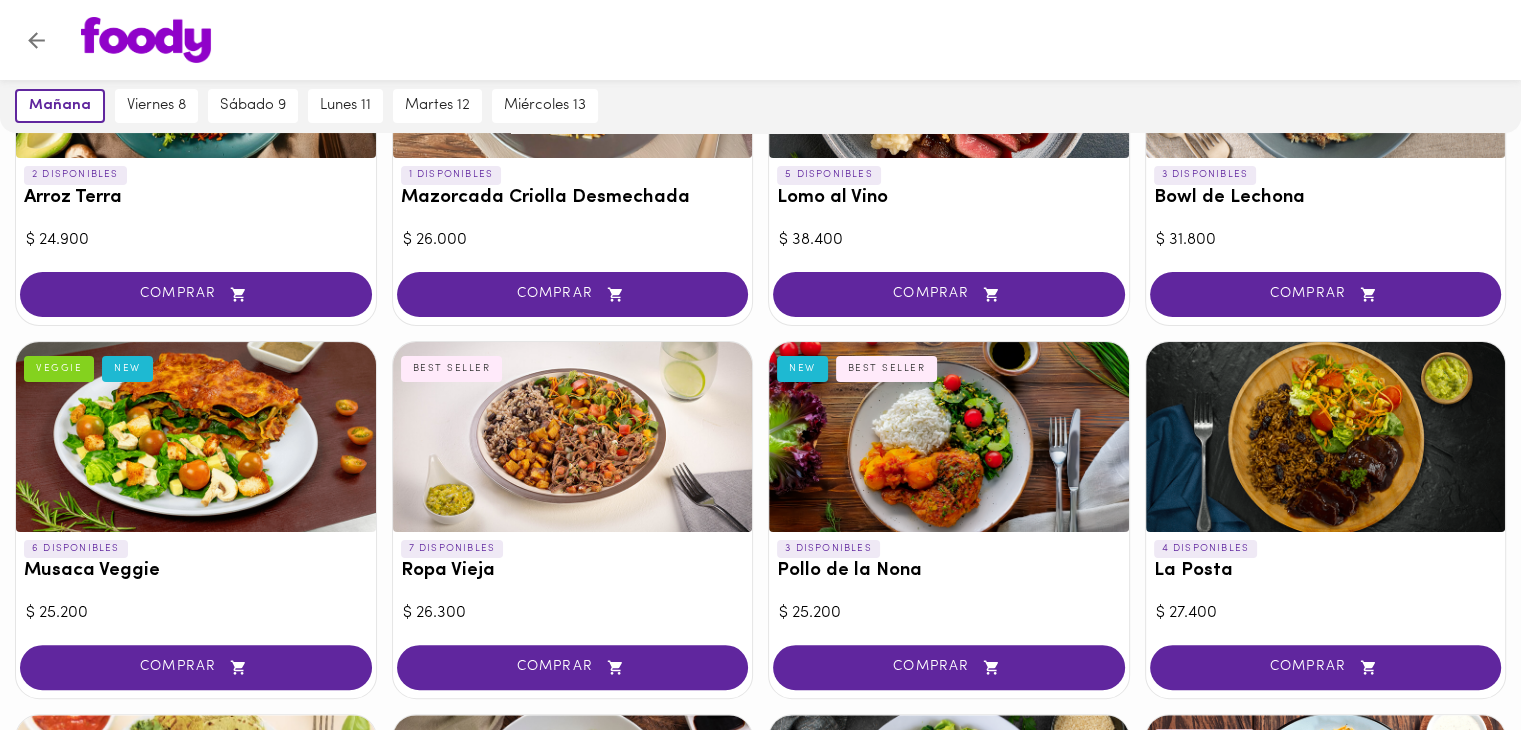 click at bounding box center [573, 437] 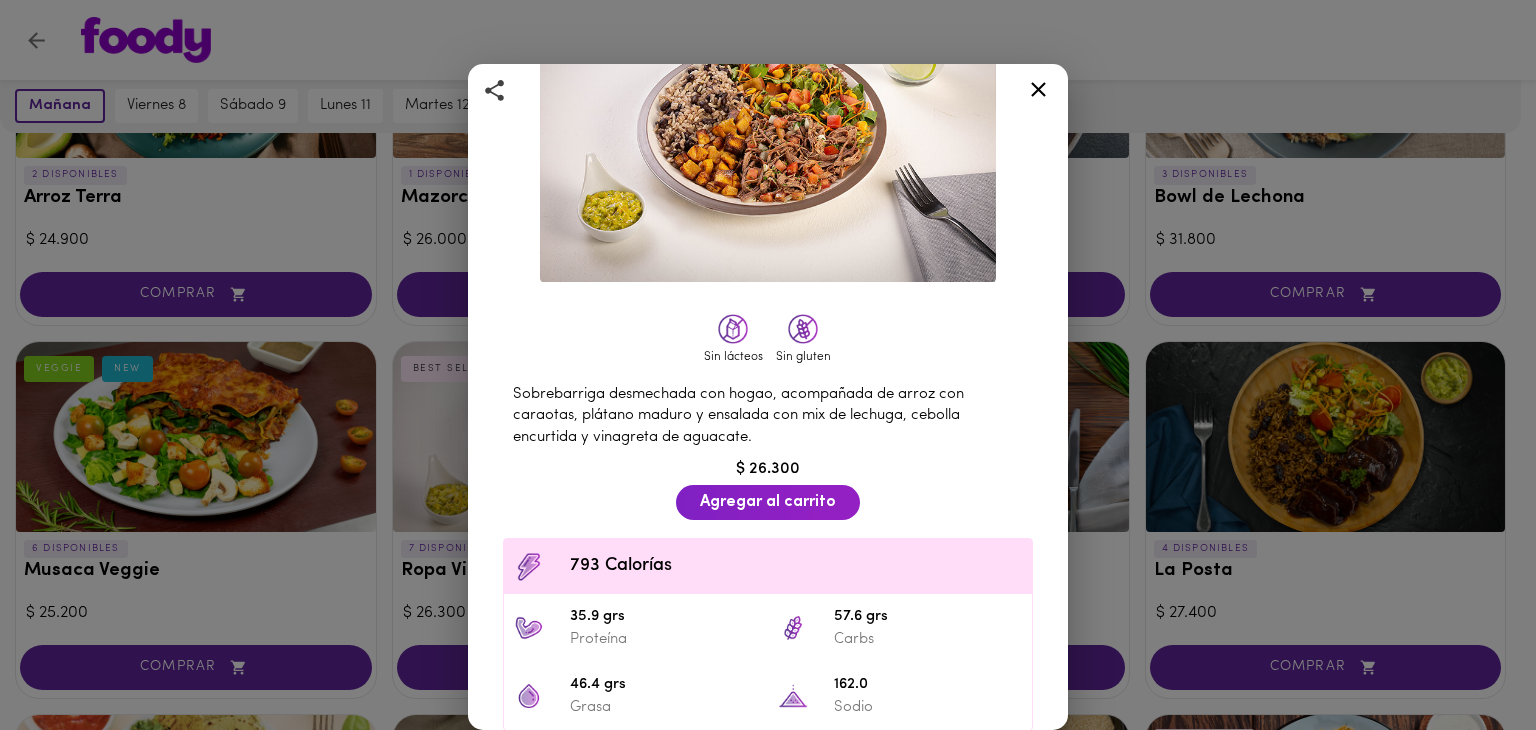 scroll, scrollTop: 186, scrollLeft: 0, axis: vertical 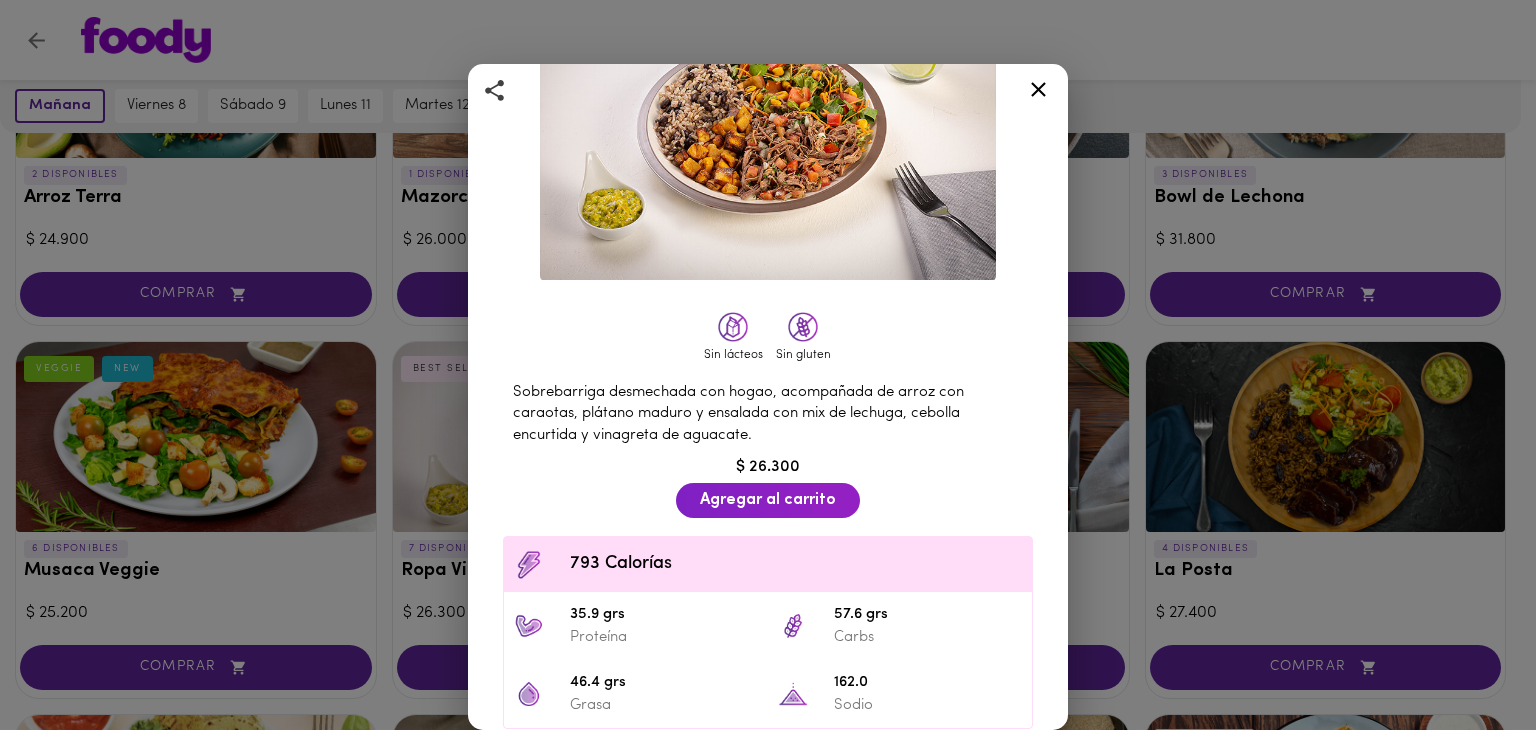 click 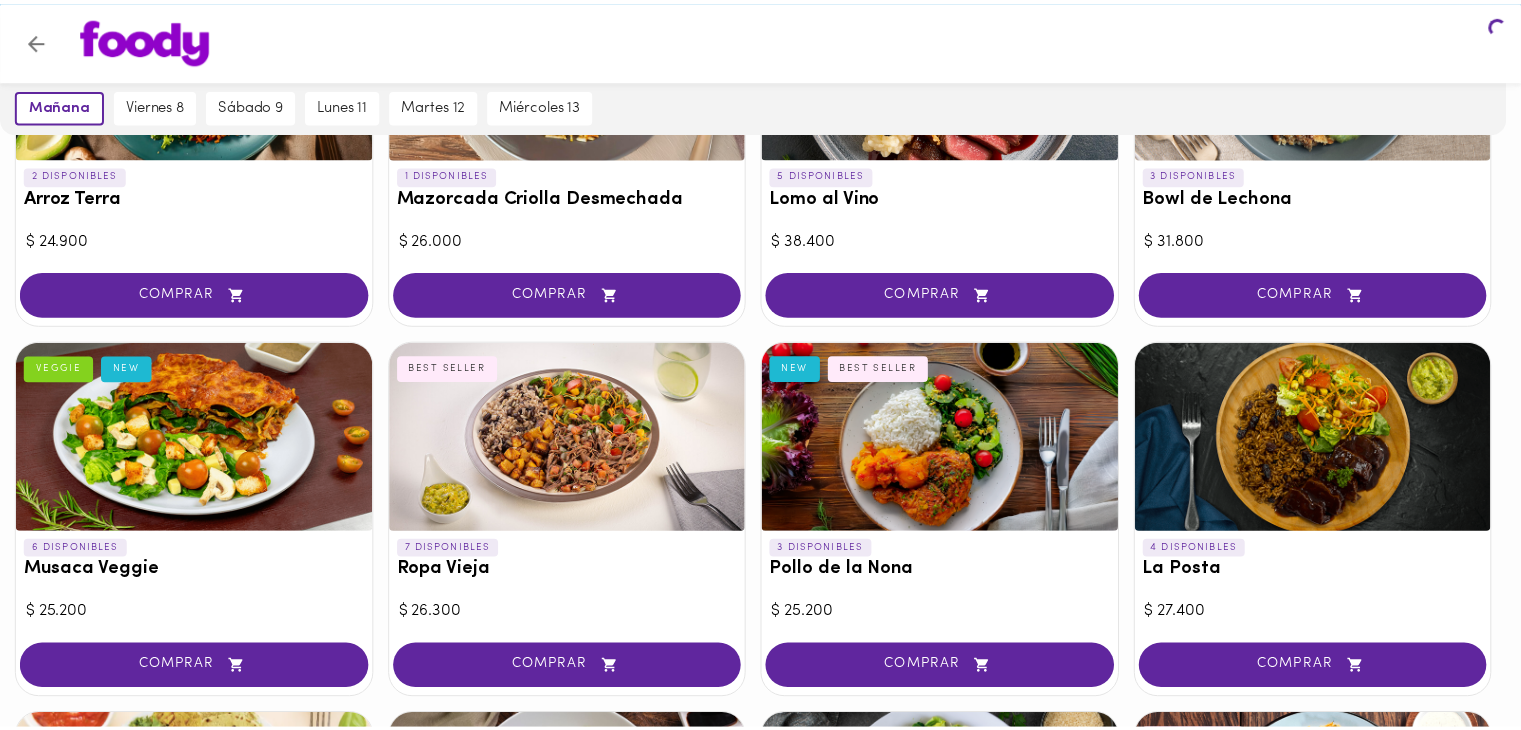 scroll, scrollTop: 0, scrollLeft: 0, axis: both 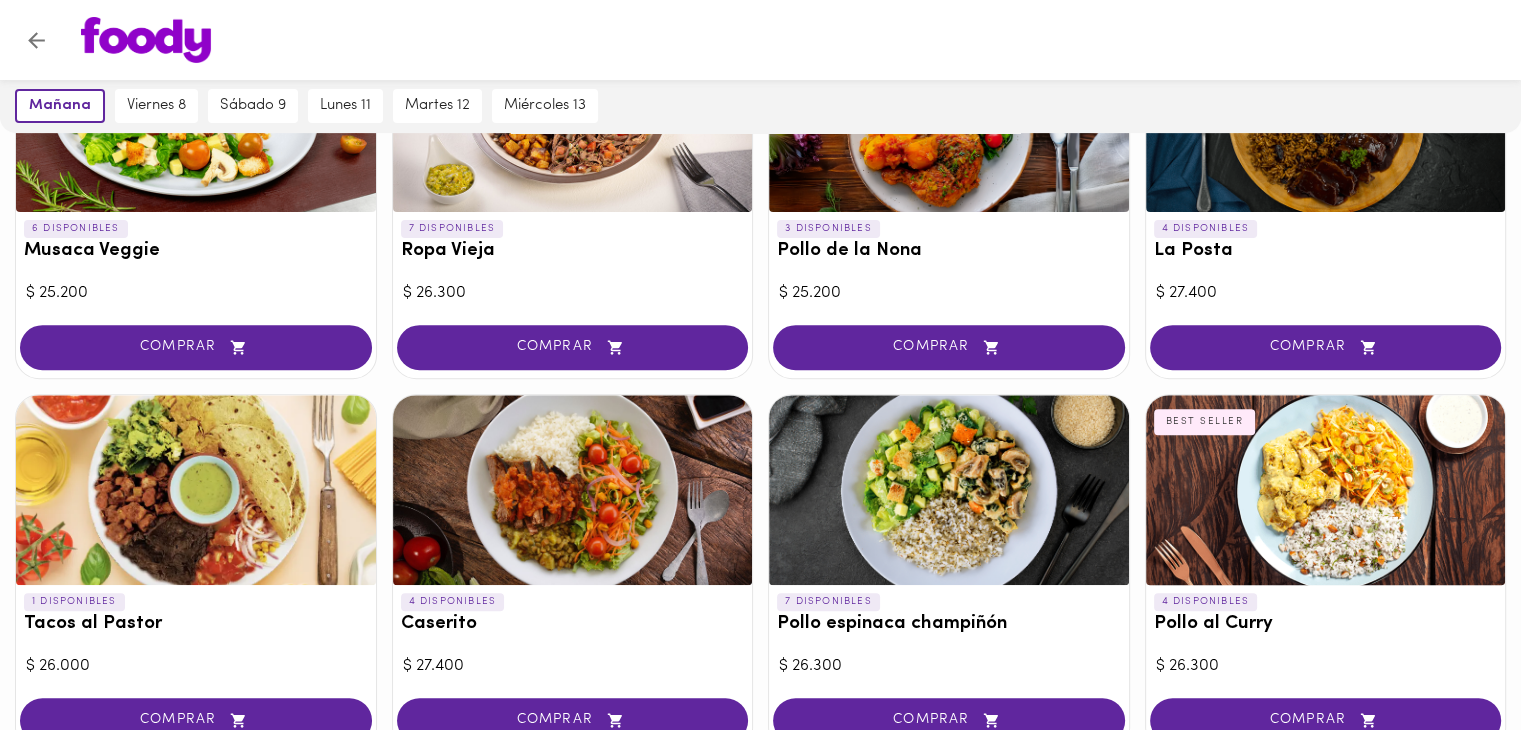click at bounding box center [196, 490] 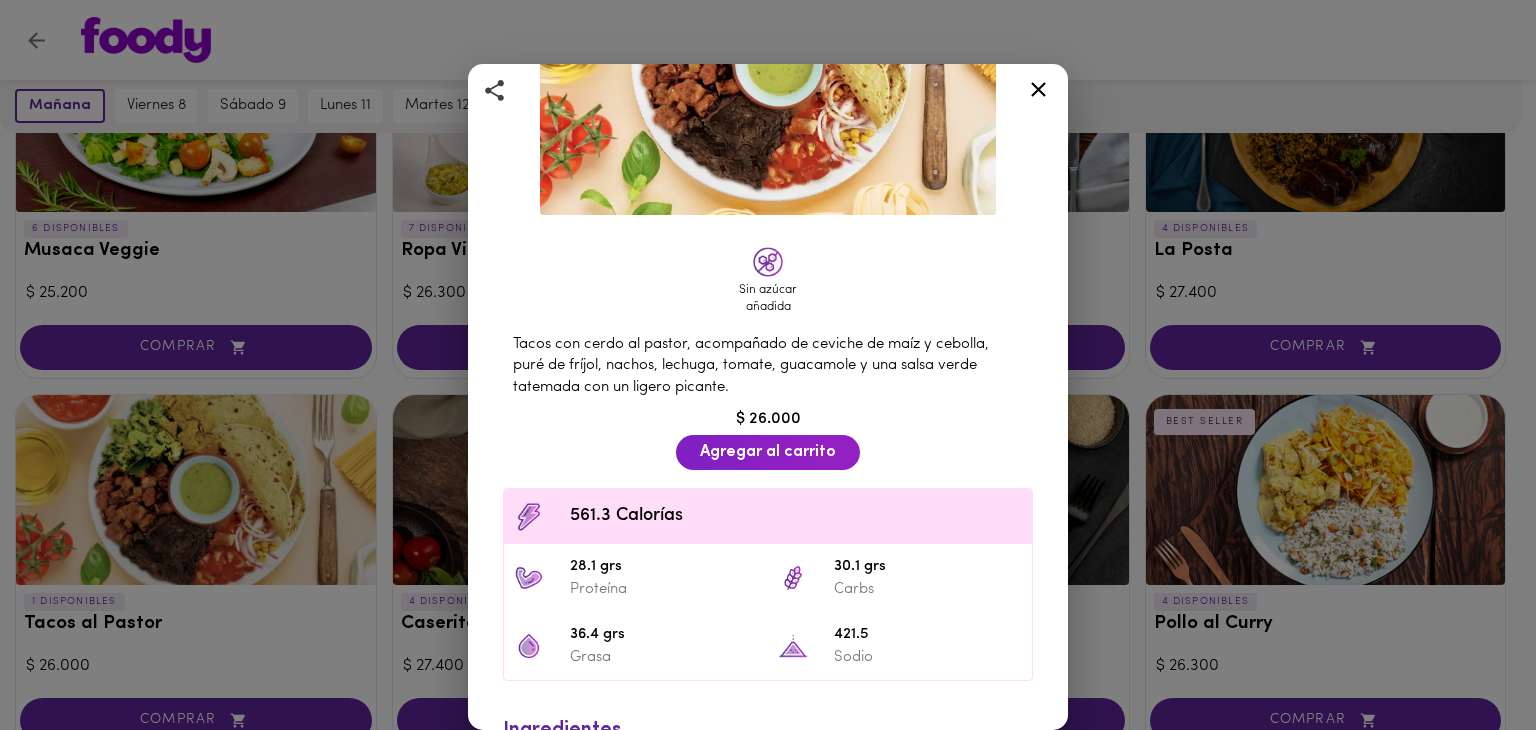 scroll, scrollTop: 248, scrollLeft: 0, axis: vertical 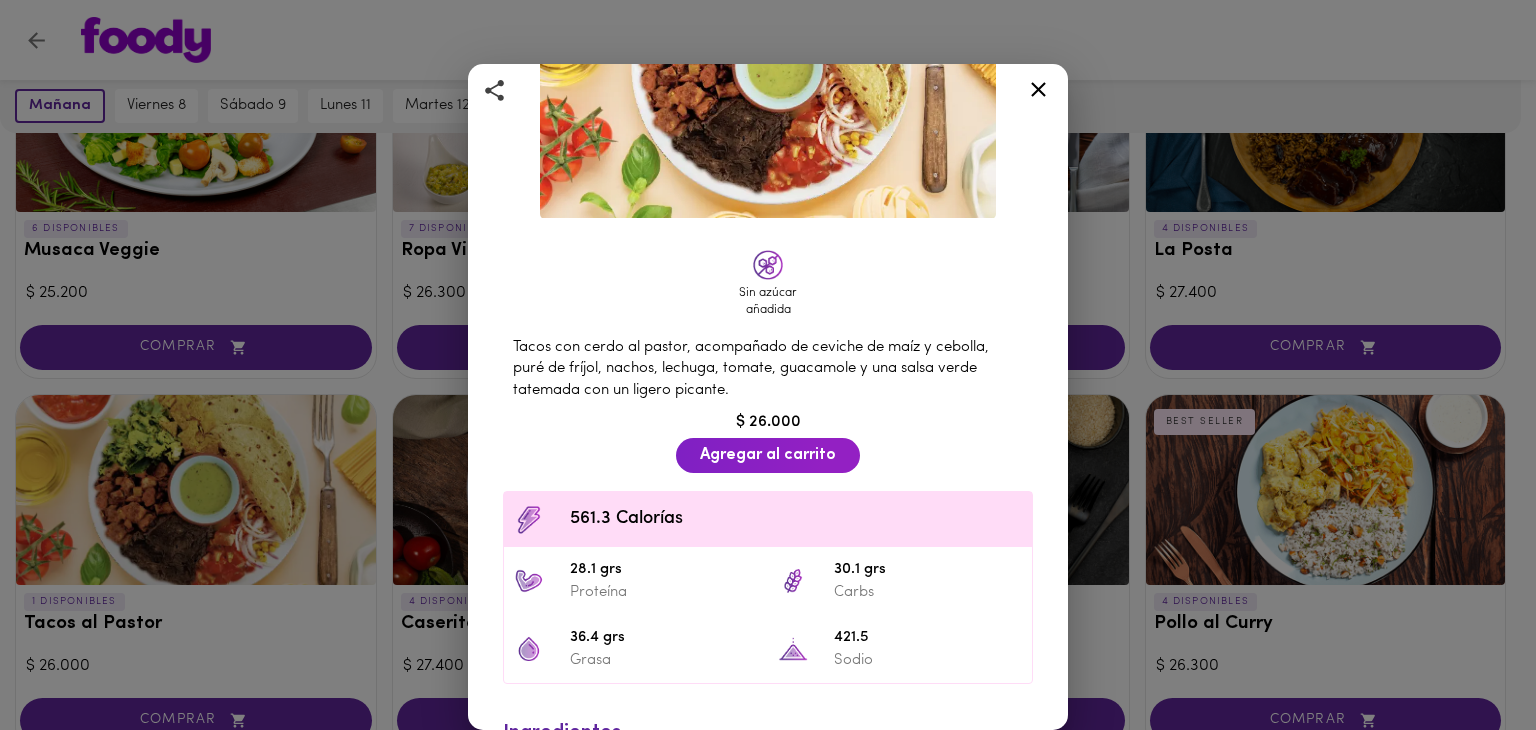 click 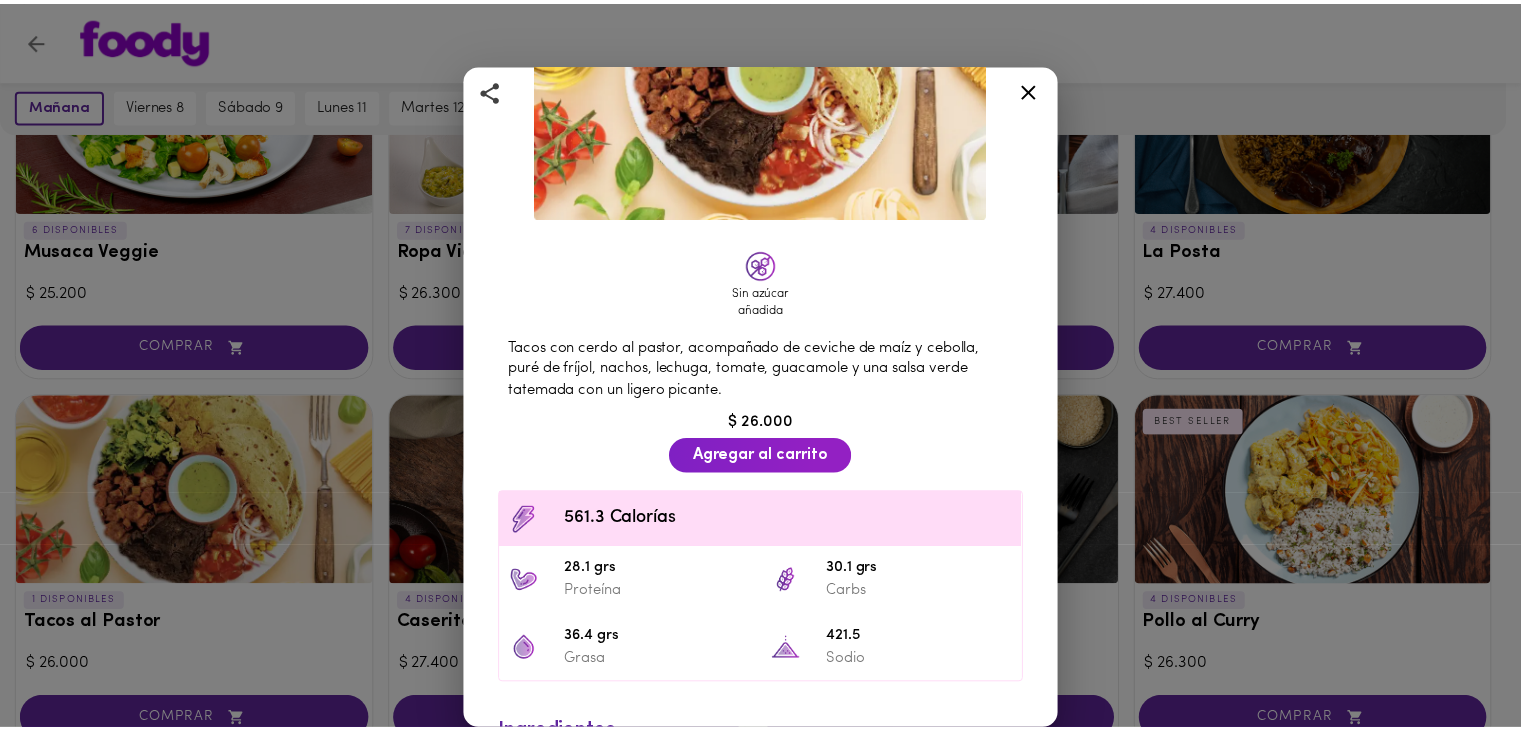 scroll, scrollTop: 0, scrollLeft: 0, axis: both 